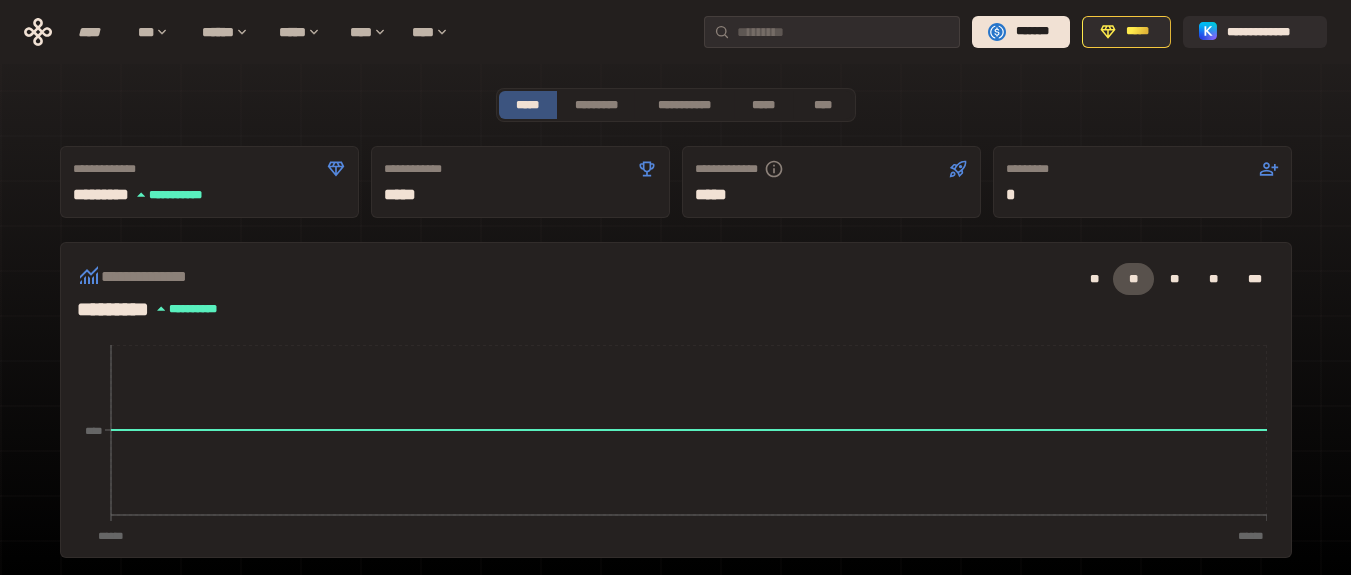 scroll, scrollTop: 0, scrollLeft: 0, axis: both 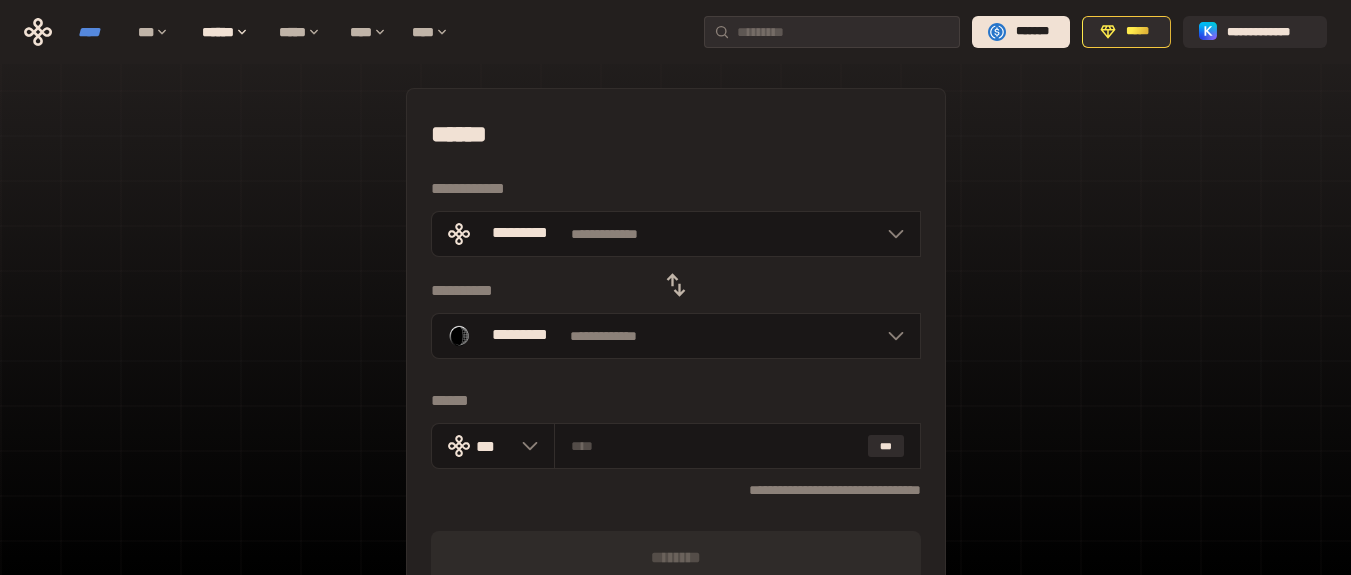 click on "****" at bounding box center (98, 32) 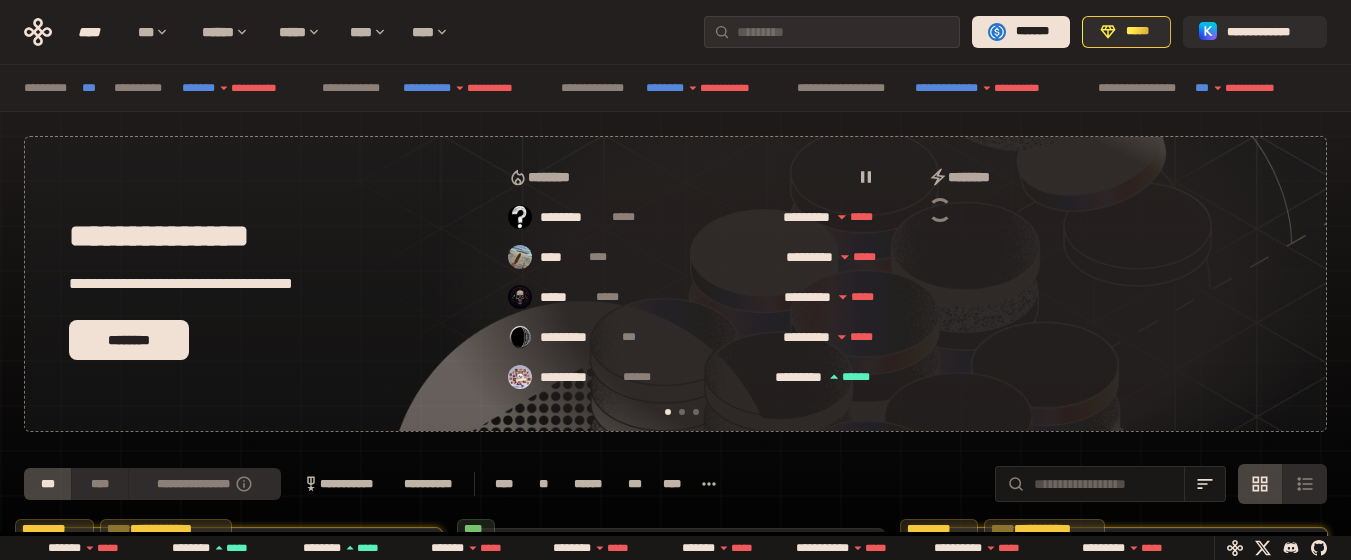 scroll, scrollTop: 0, scrollLeft: 16, axis: horizontal 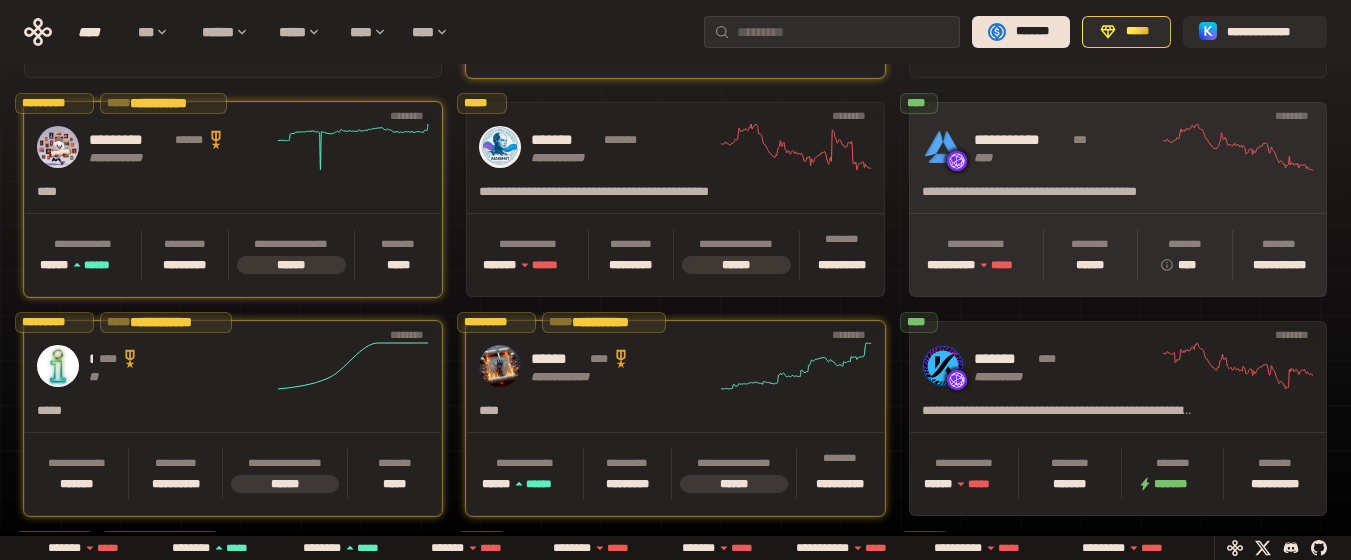 click on "**********" at bounding box center [1021, 140] 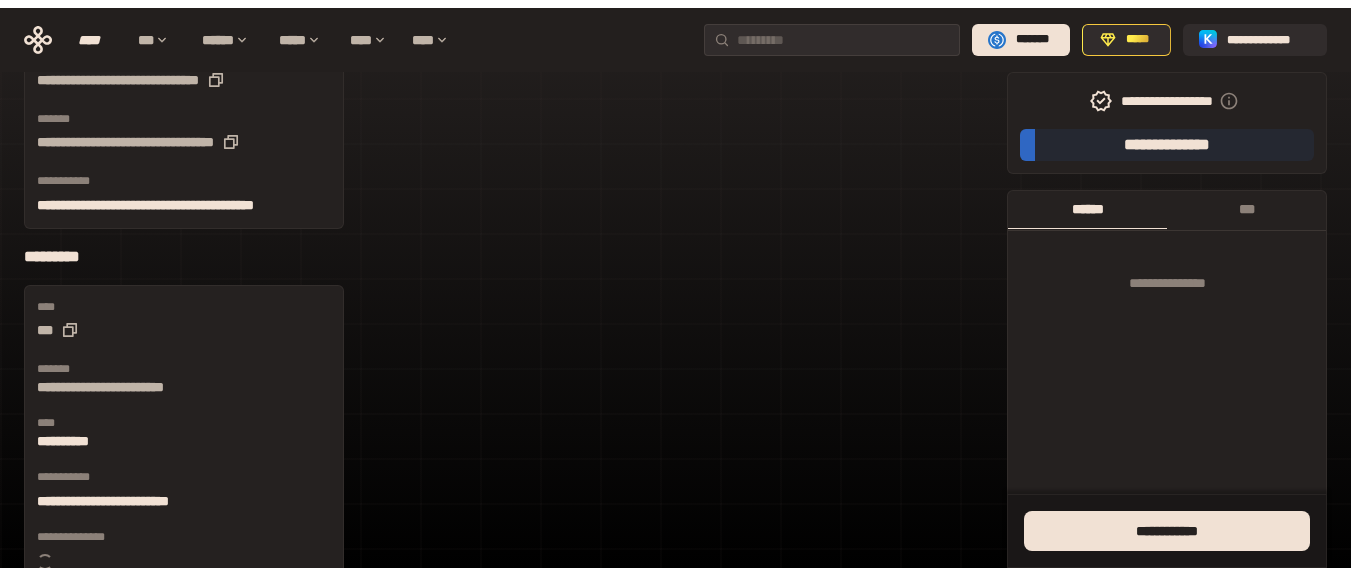 scroll, scrollTop: 0, scrollLeft: 0, axis: both 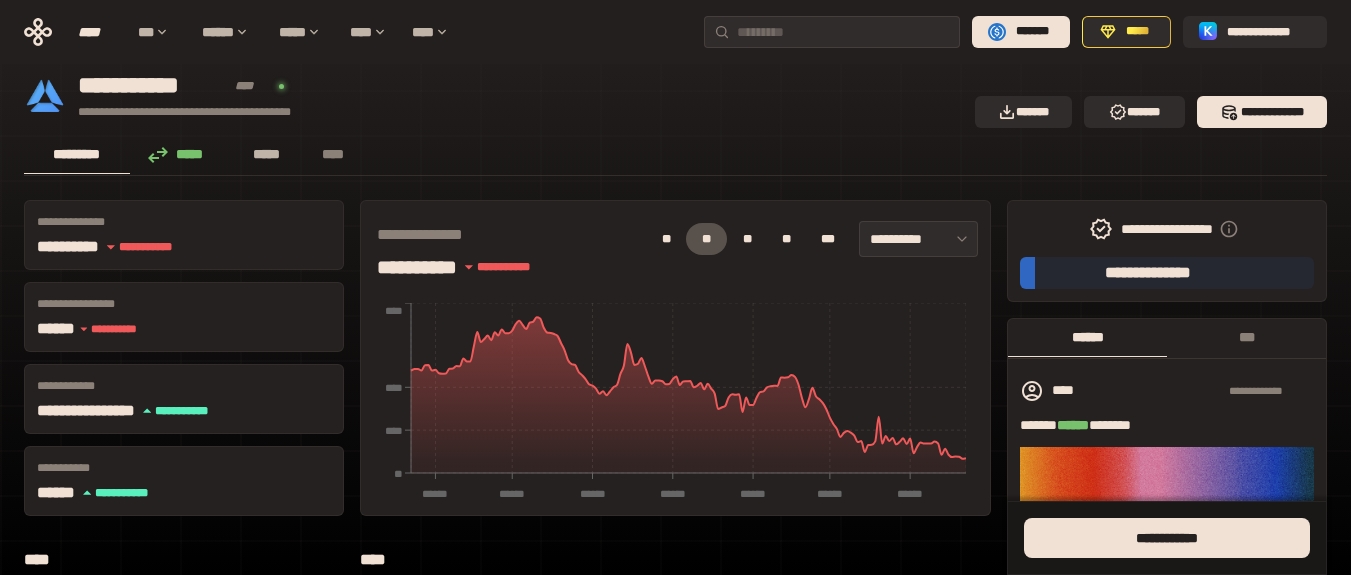 click on "*****" at bounding box center [267, 154] 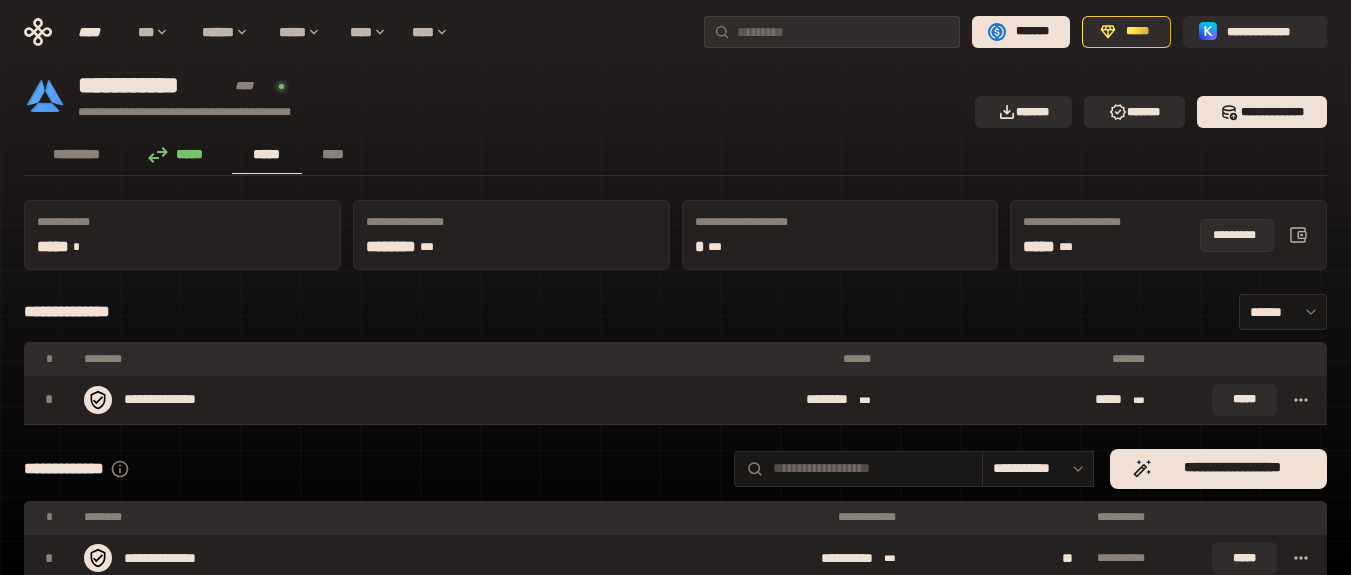 click 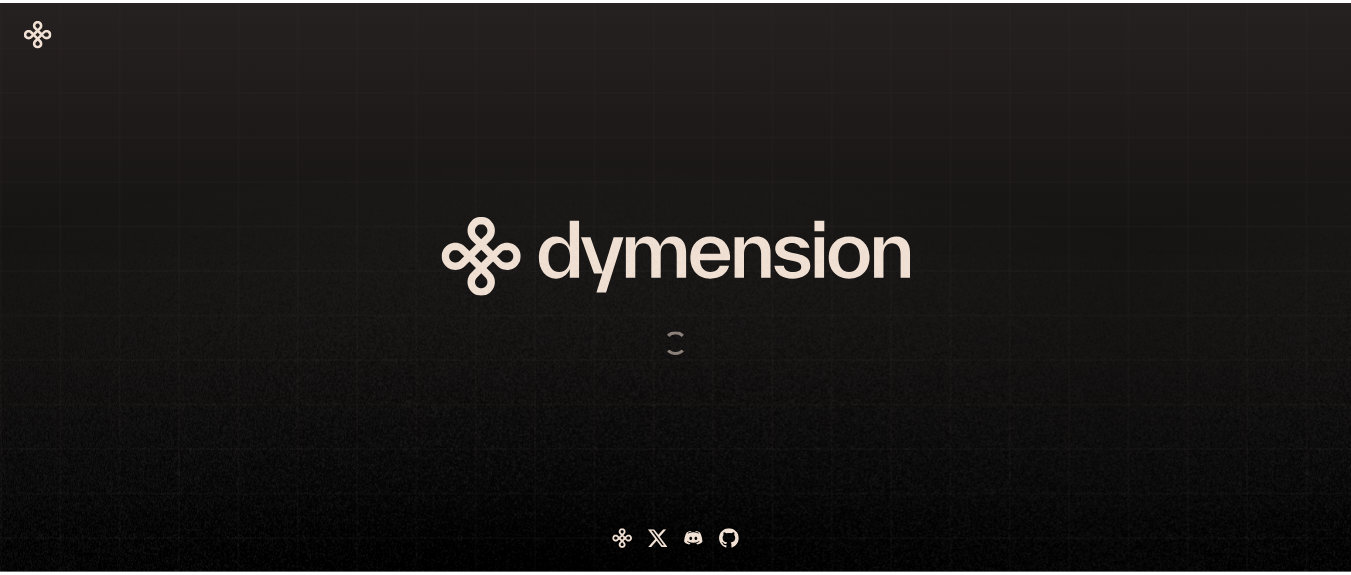 scroll, scrollTop: 0, scrollLeft: 0, axis: both 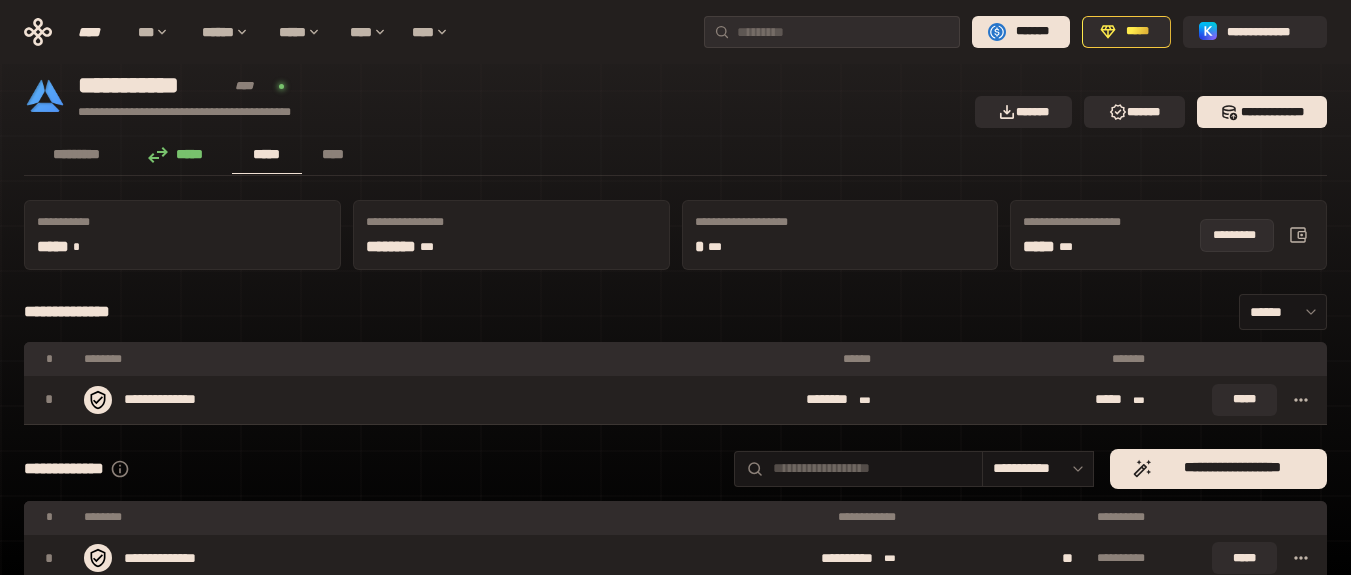 click 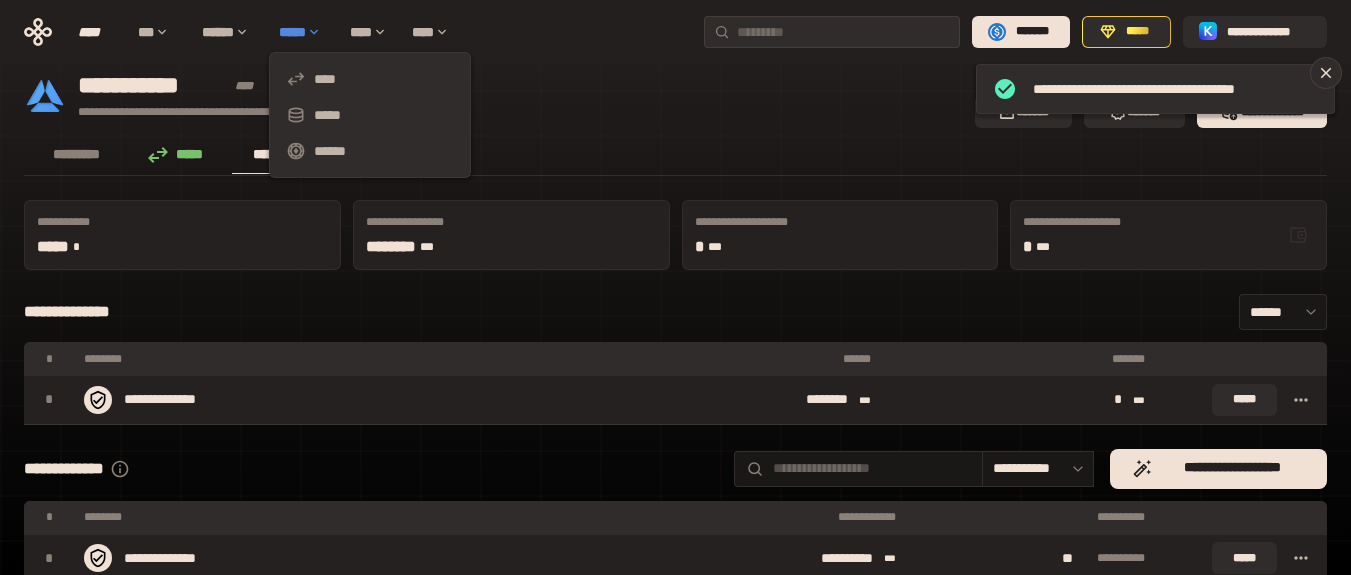click on "*****" at bounding box center [304, 32] 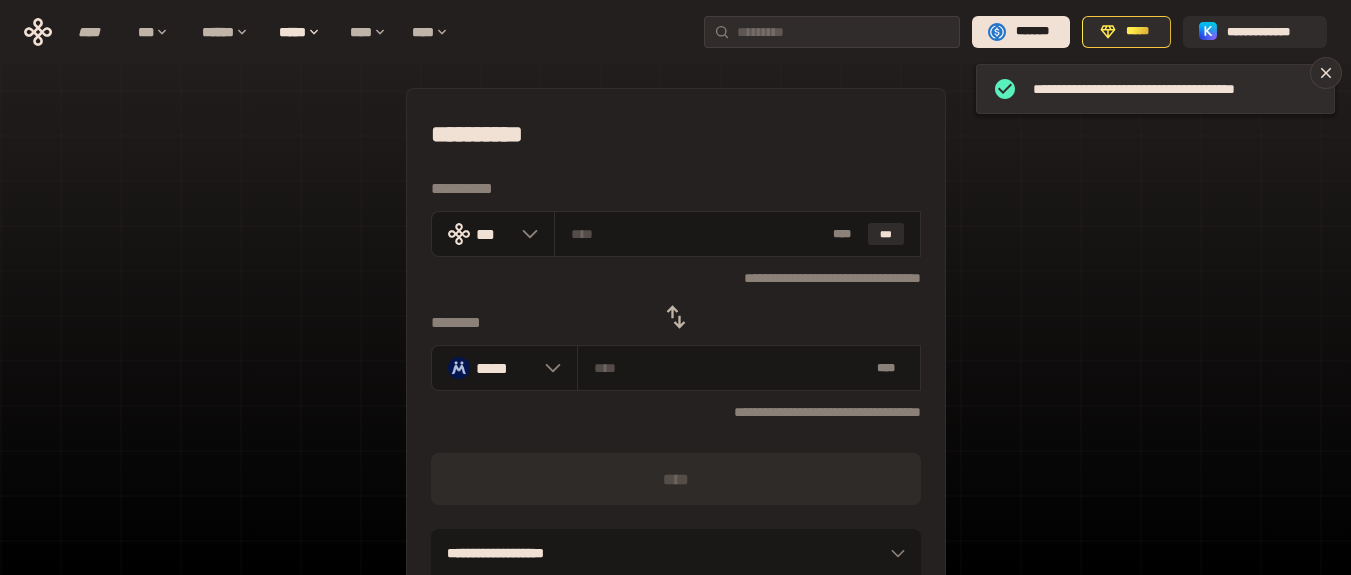 click 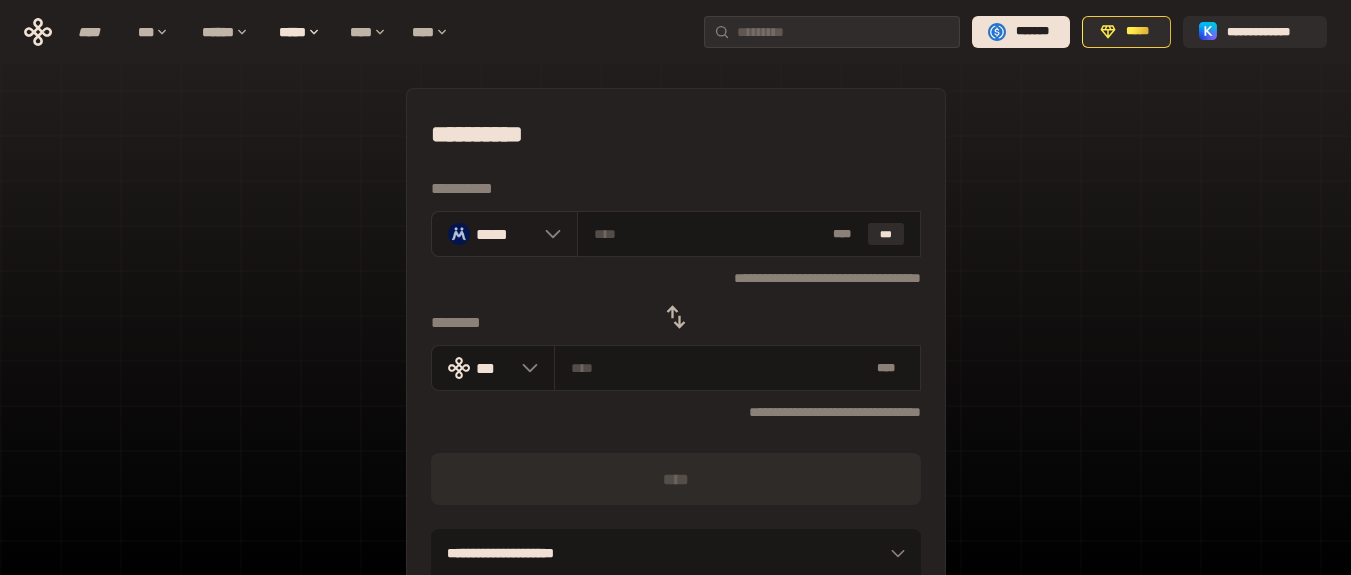 click 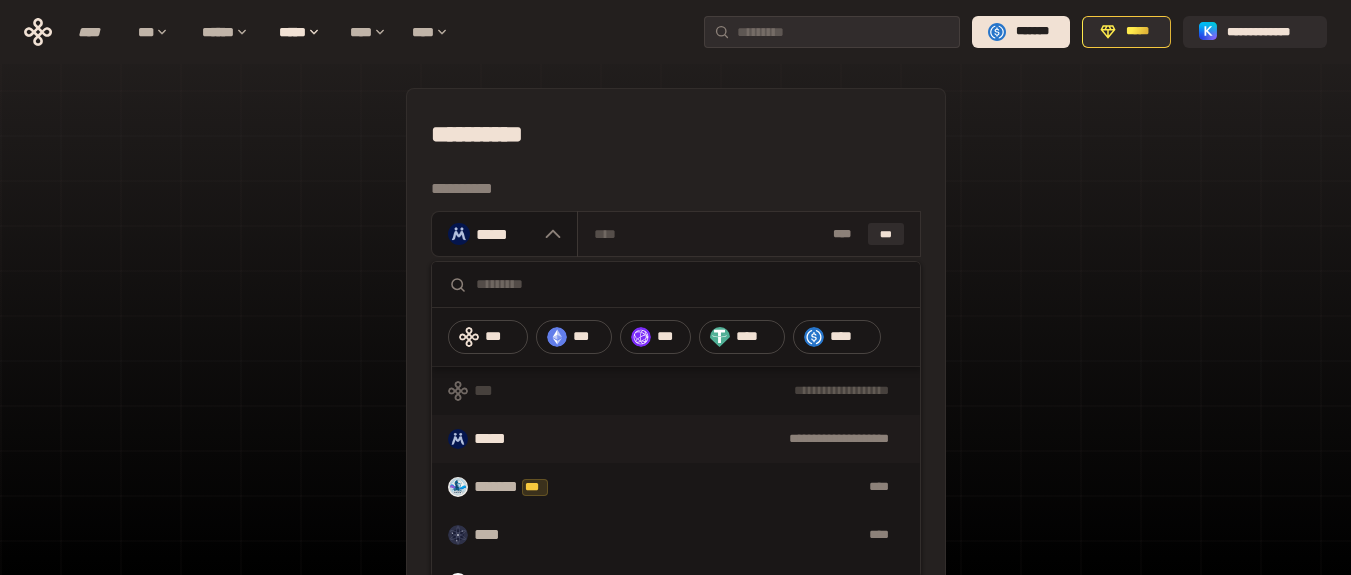 click at bounding box center [709, 234] 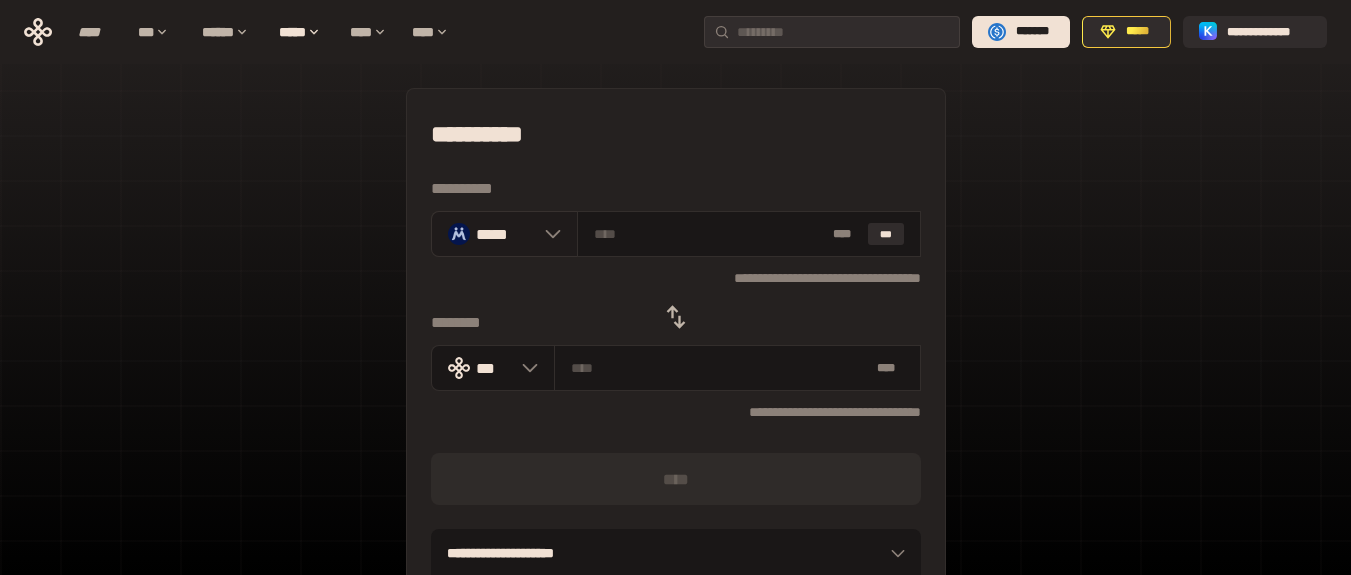 click at bounding box center (548, 234) 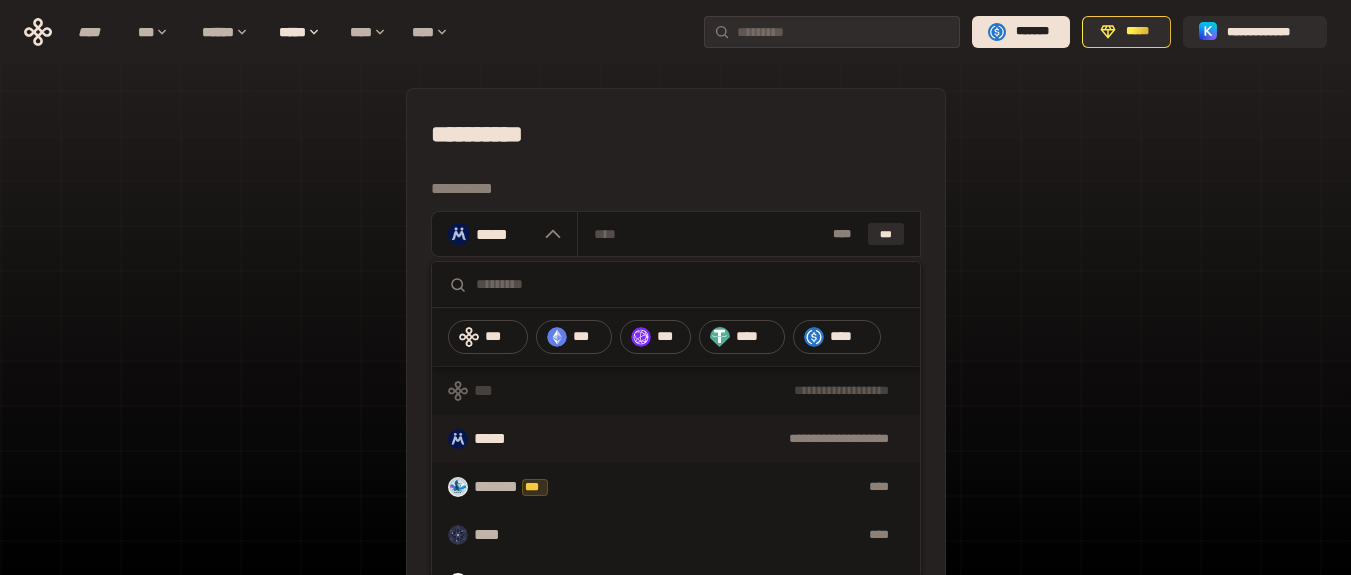 click at bounding box center (690, 284) 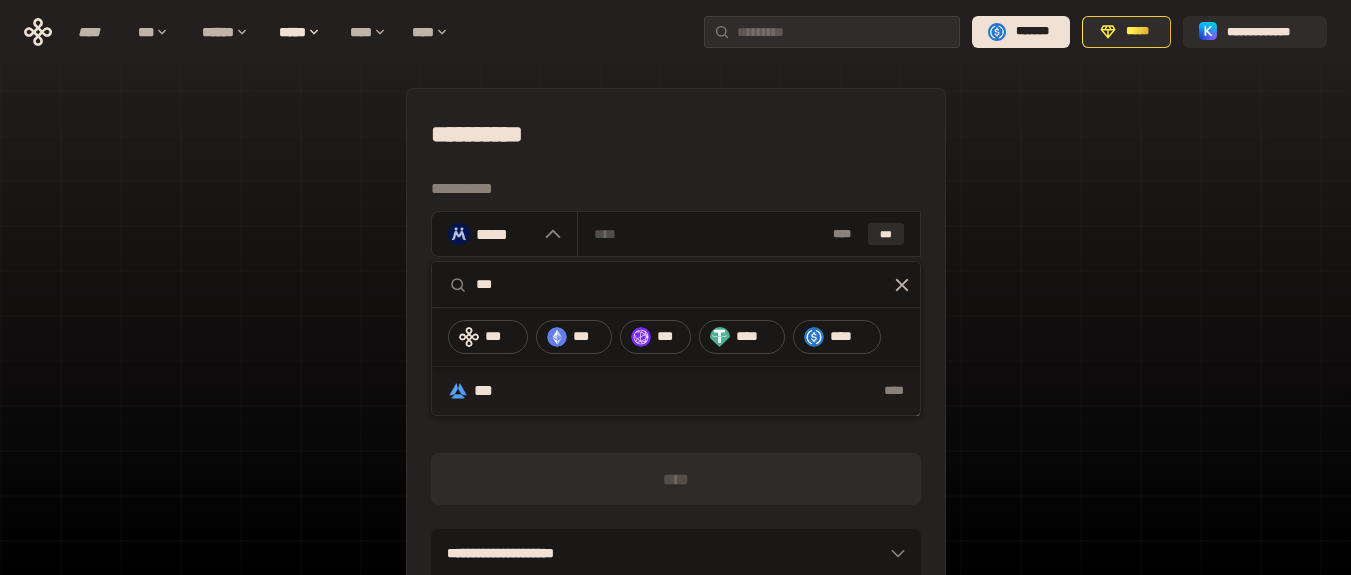 type on "***" 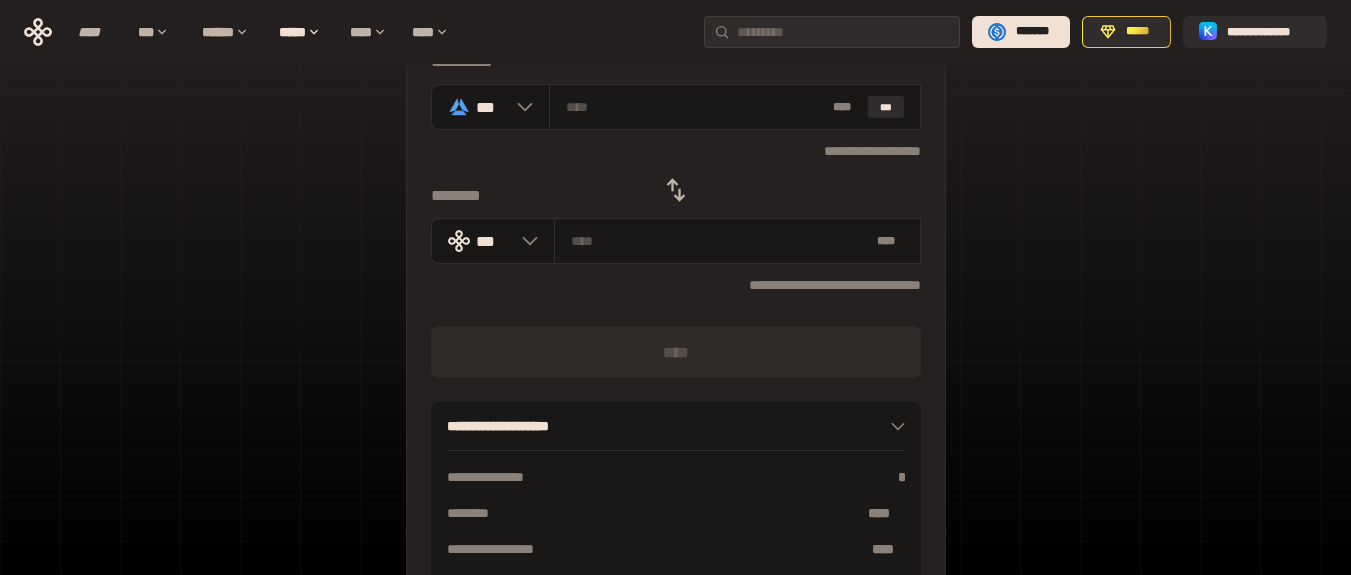scroll, scrollTop: 0, scrollLeft: 0, axis: both 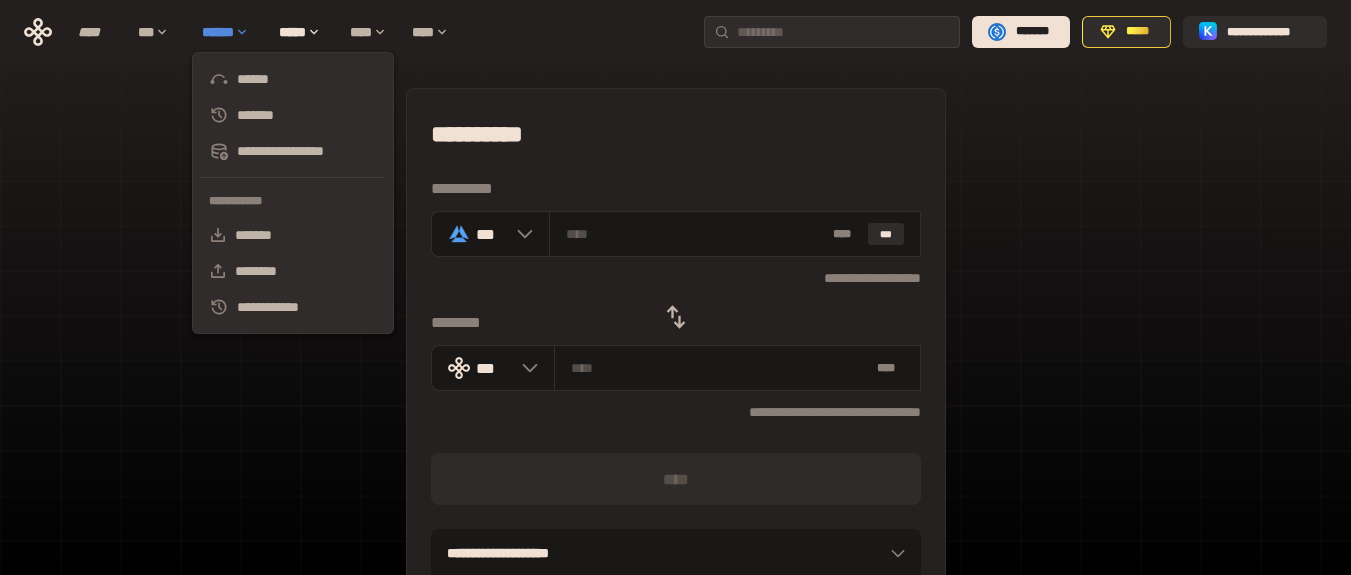 click on "******" at bounding box center (230, 32) 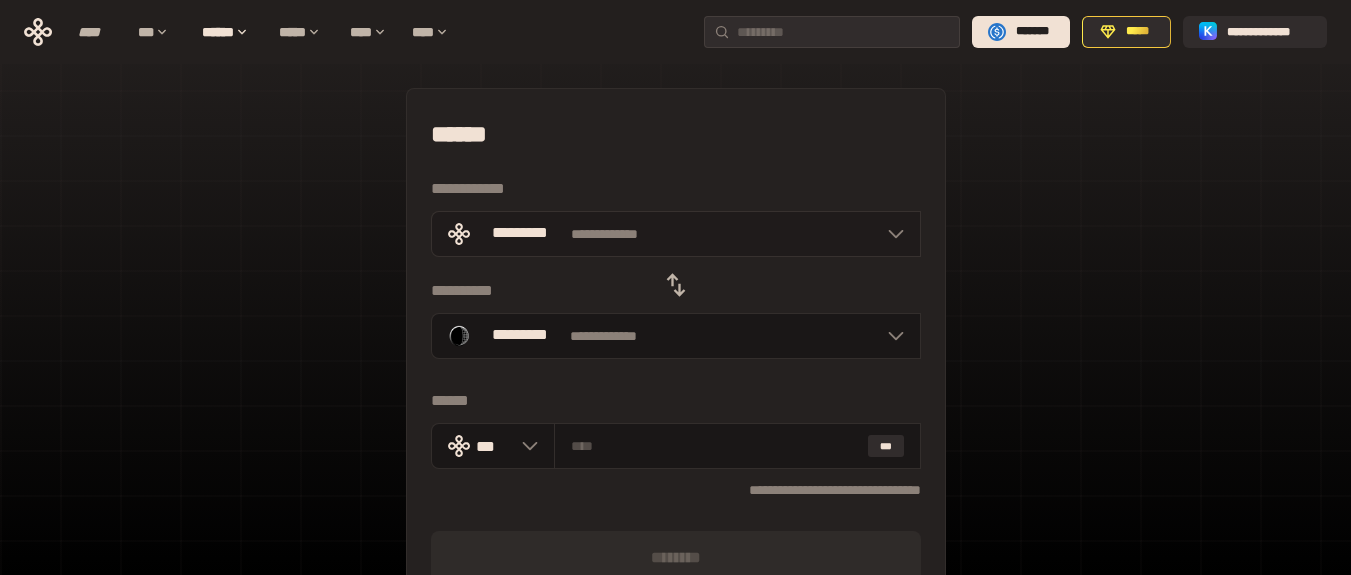 click 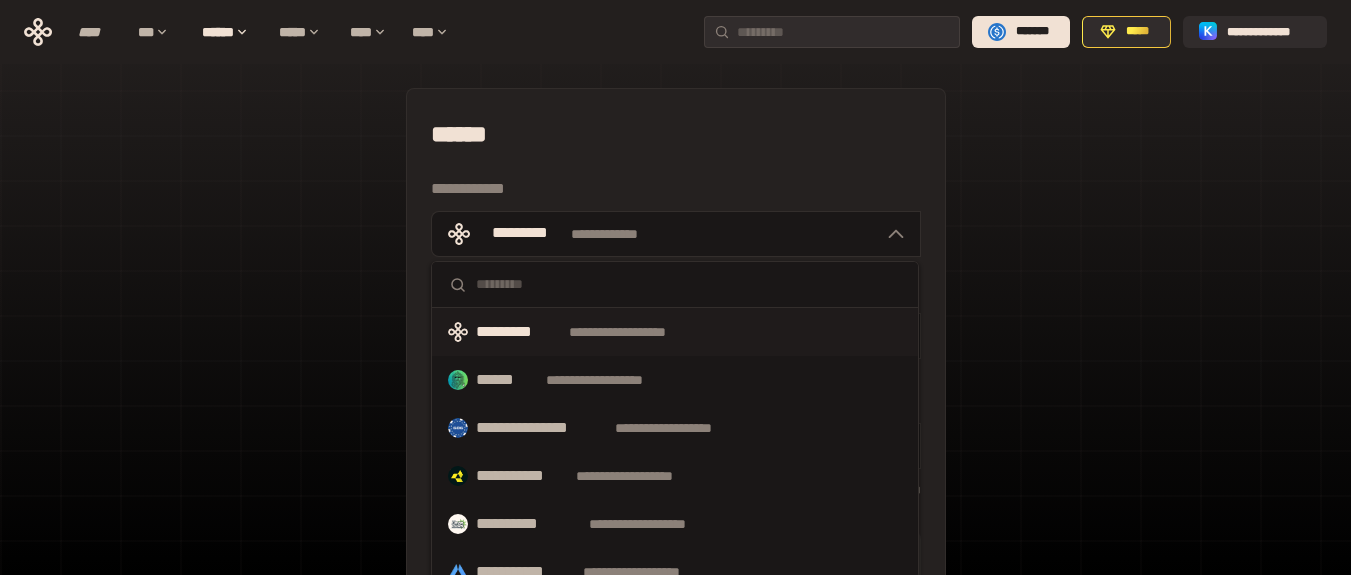 click at bounding box center [689, 284] 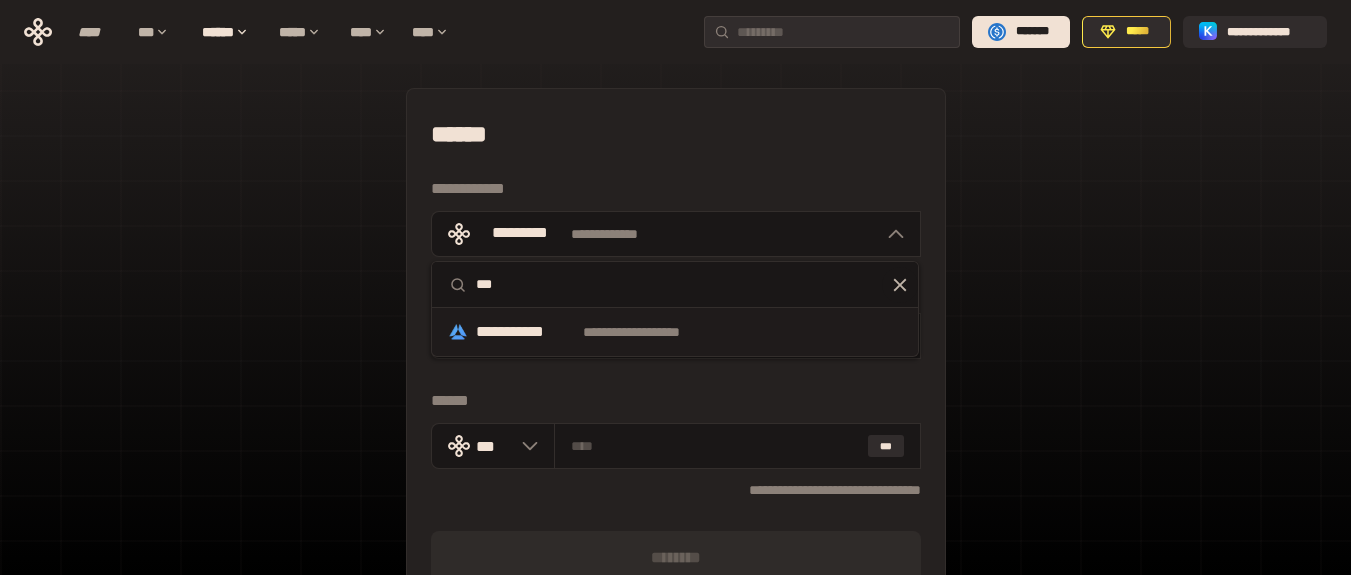 type on "***" 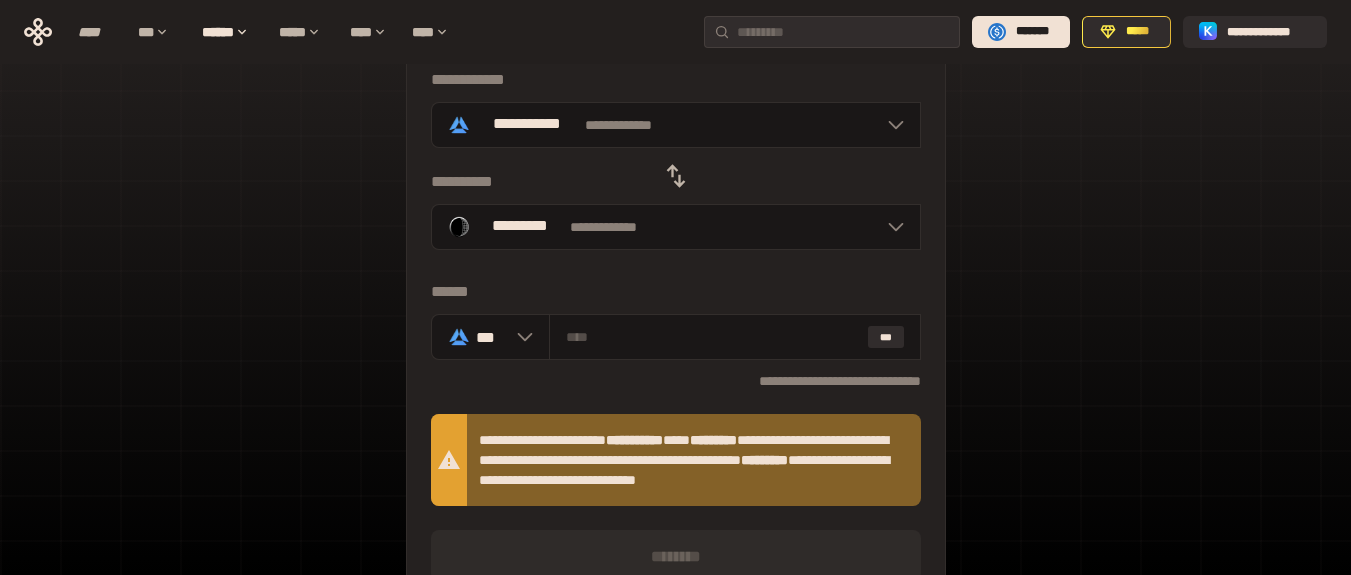 scroll, scrollTop: 112, scrollLeft: 0, axis: vertical 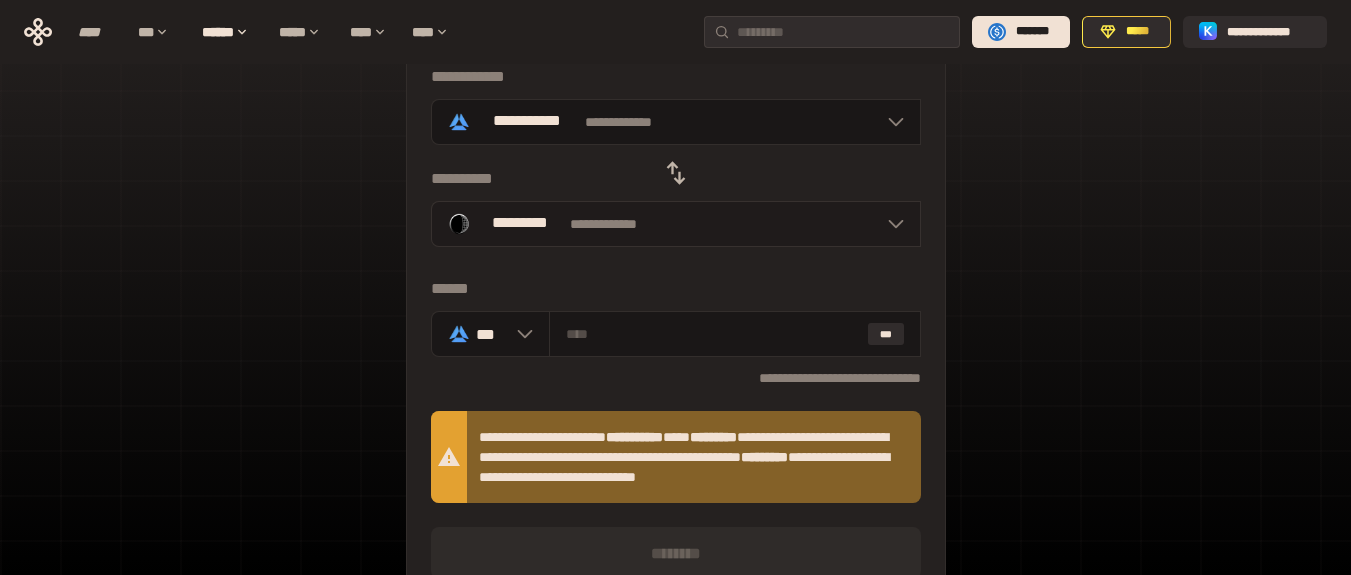 click 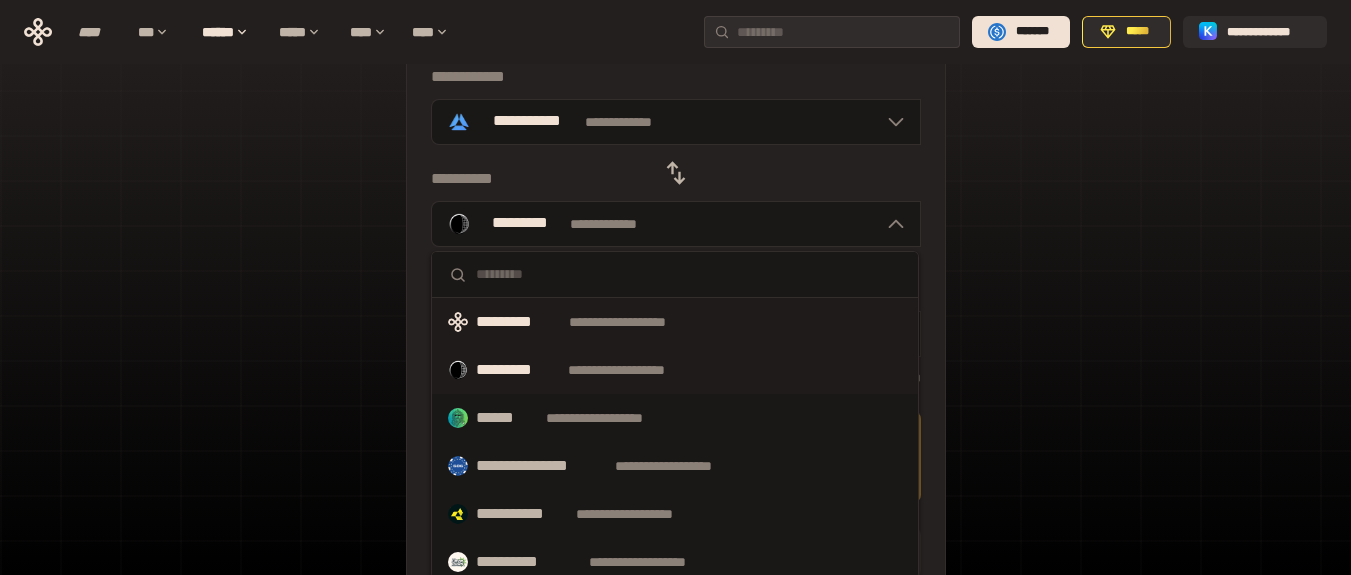 click on "**********" at bounding box center [675, 322] 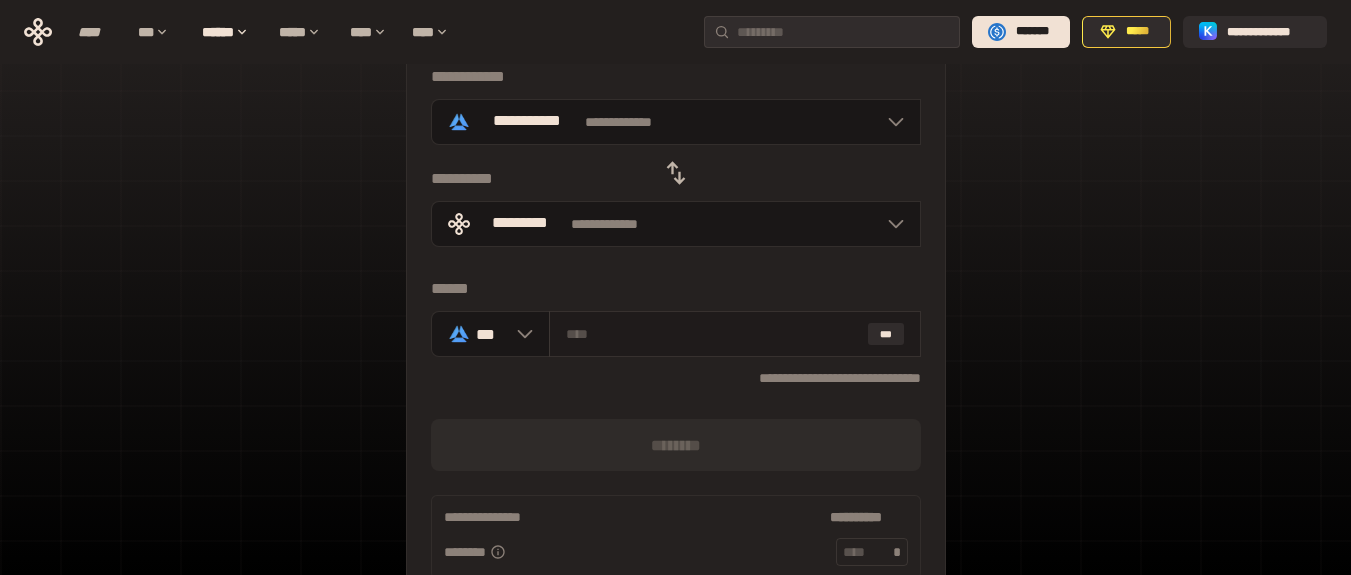 click at bounding box center (713, 334) 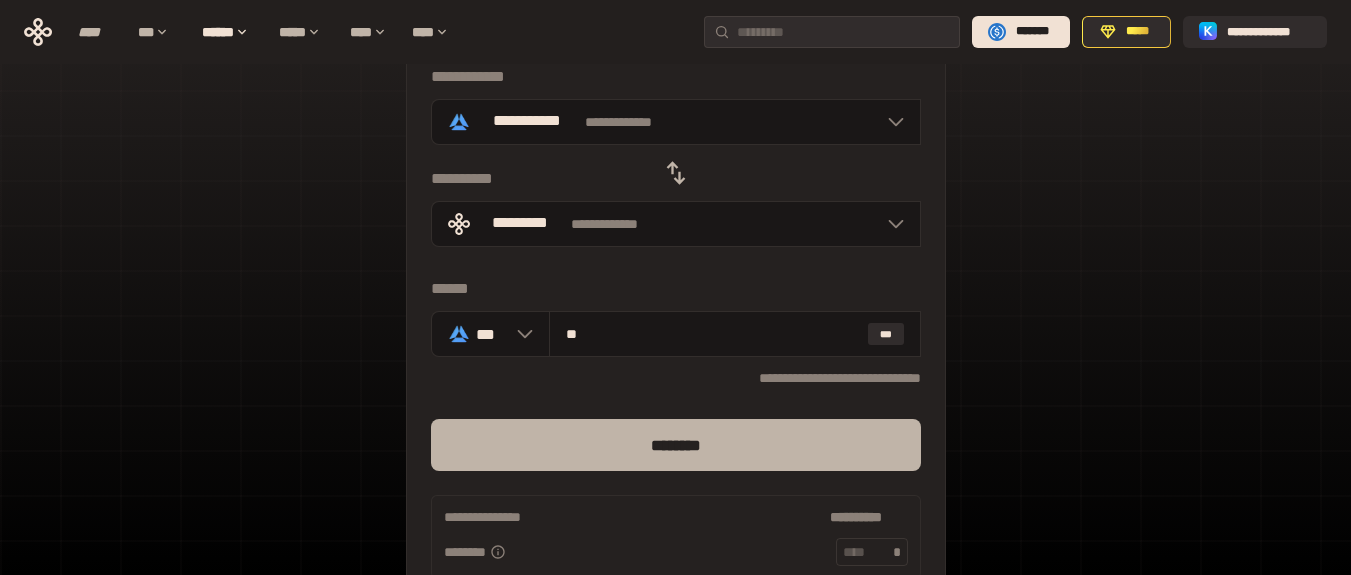 type on "**" 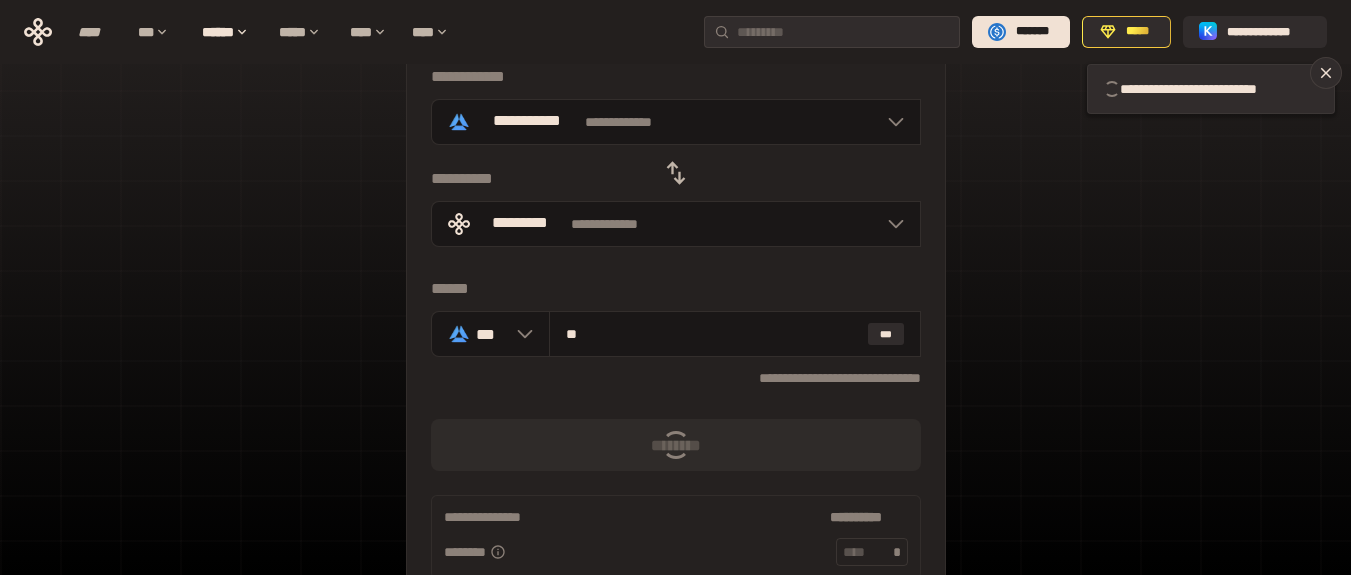 type 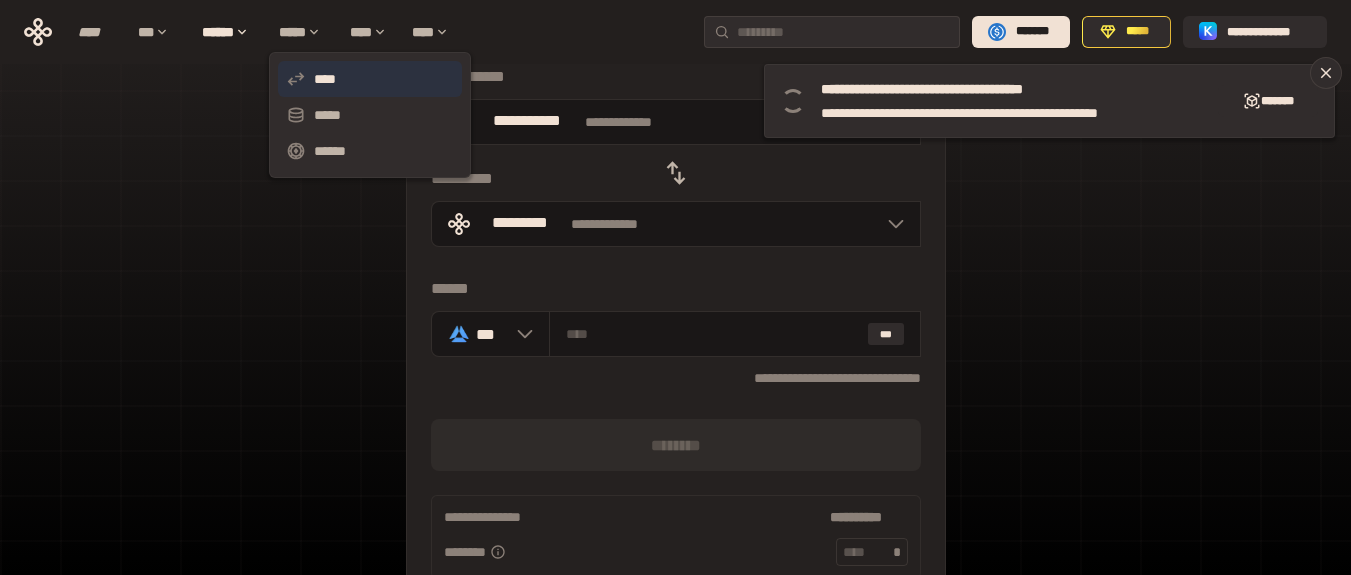 click on "****" at bounding box center (370, 79) 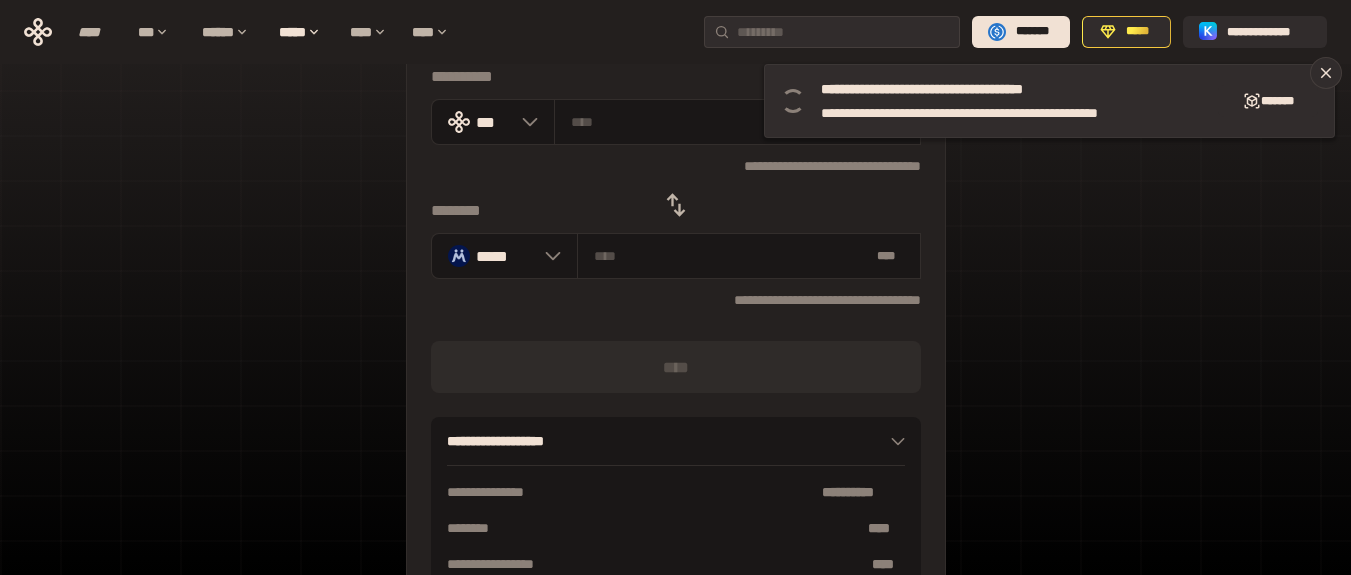 scroll, scrollTop: 42, scrollLeft: 0, axis: vertical 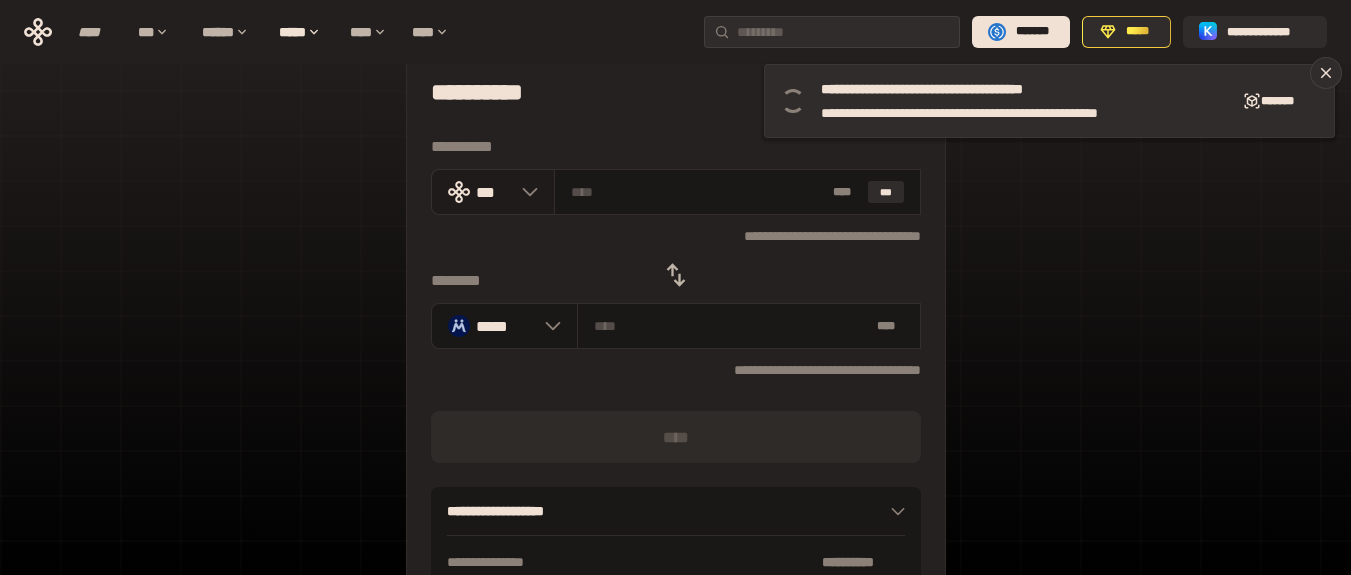 click on "***" at bounding box center (493, 192) 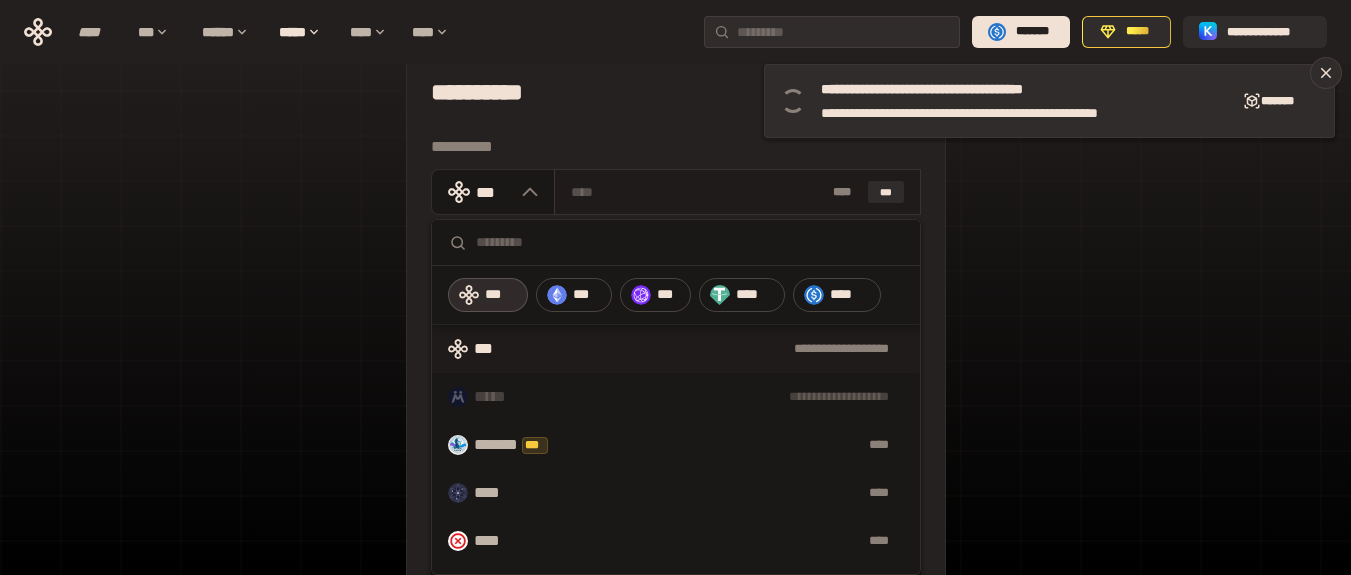 click on "* ** ***" at bounding box center [737, 192] 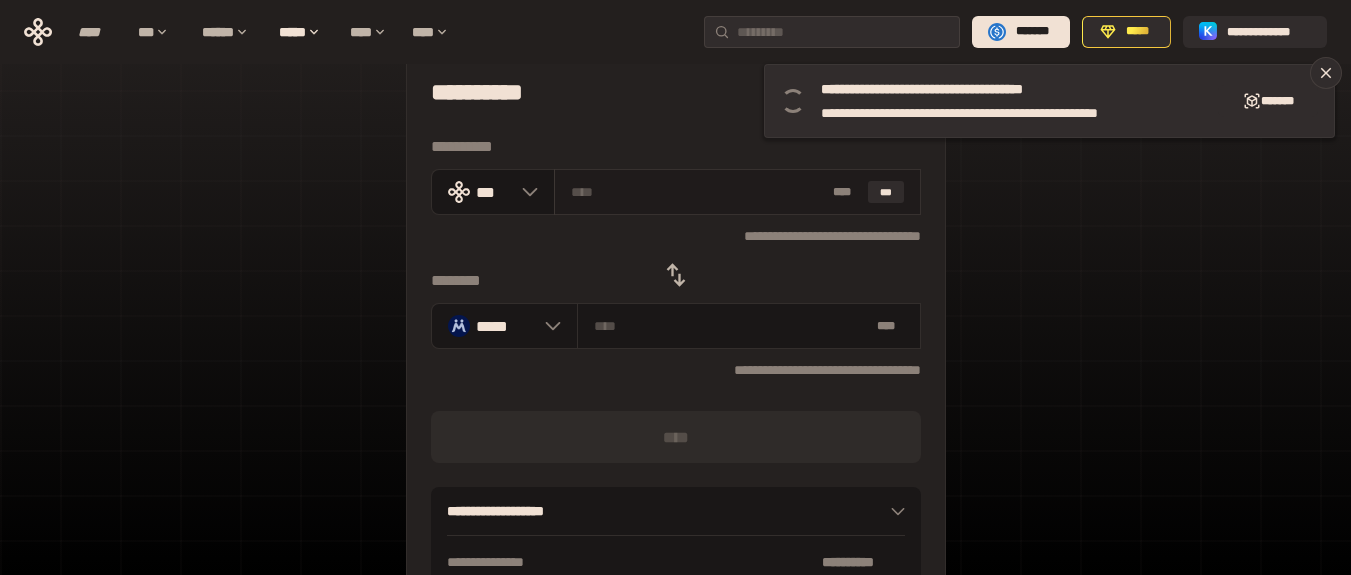 type 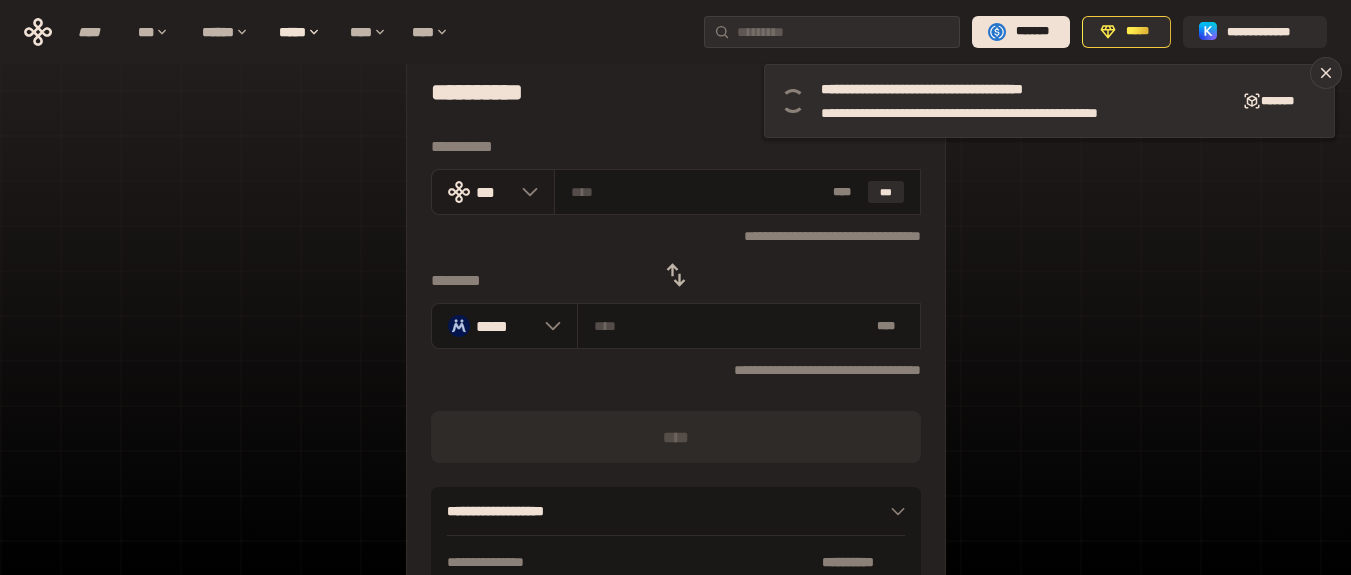 click on "***" at bounding box center (493, 192) 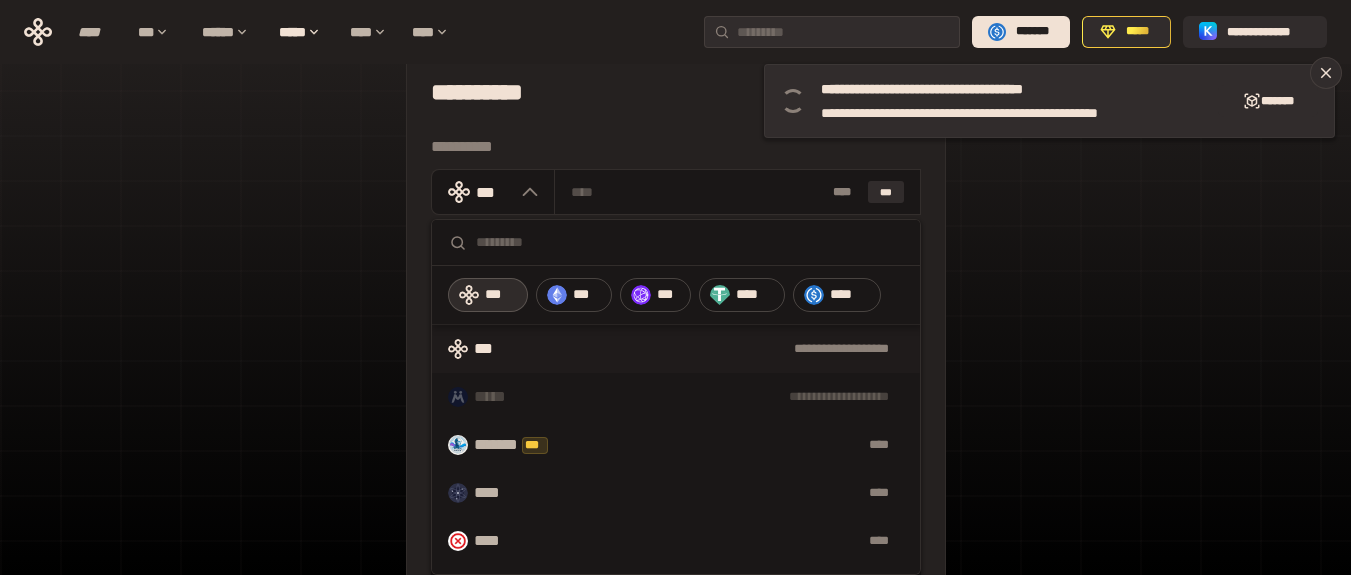 click at bounding box center [690, 242] 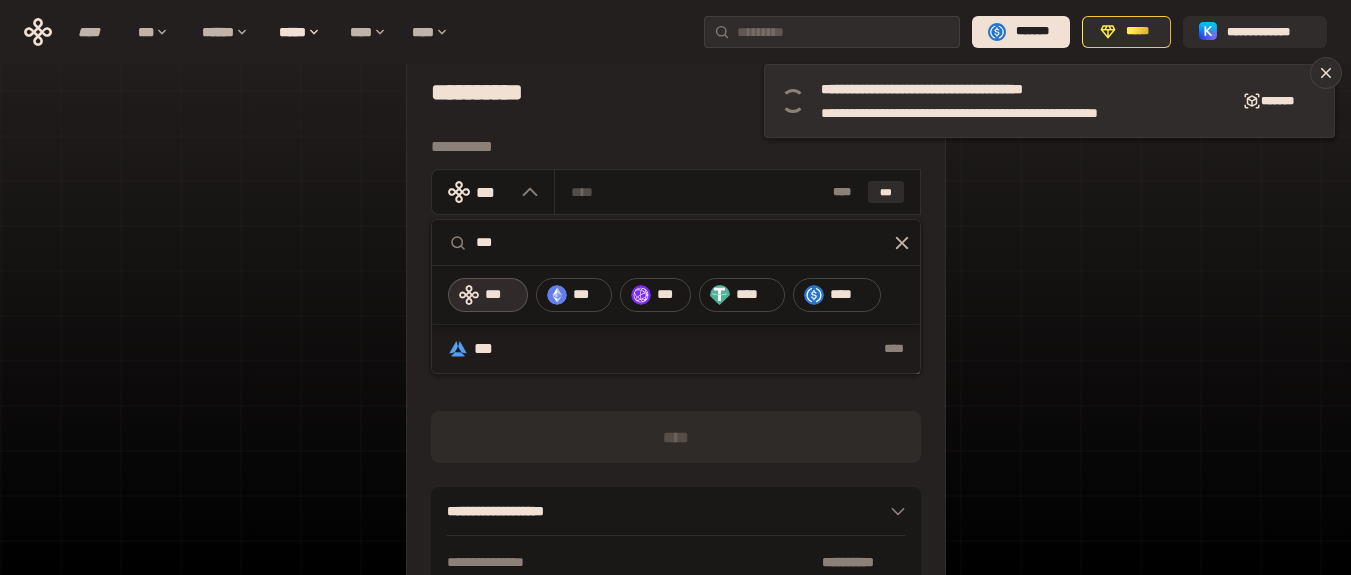 type on "***" 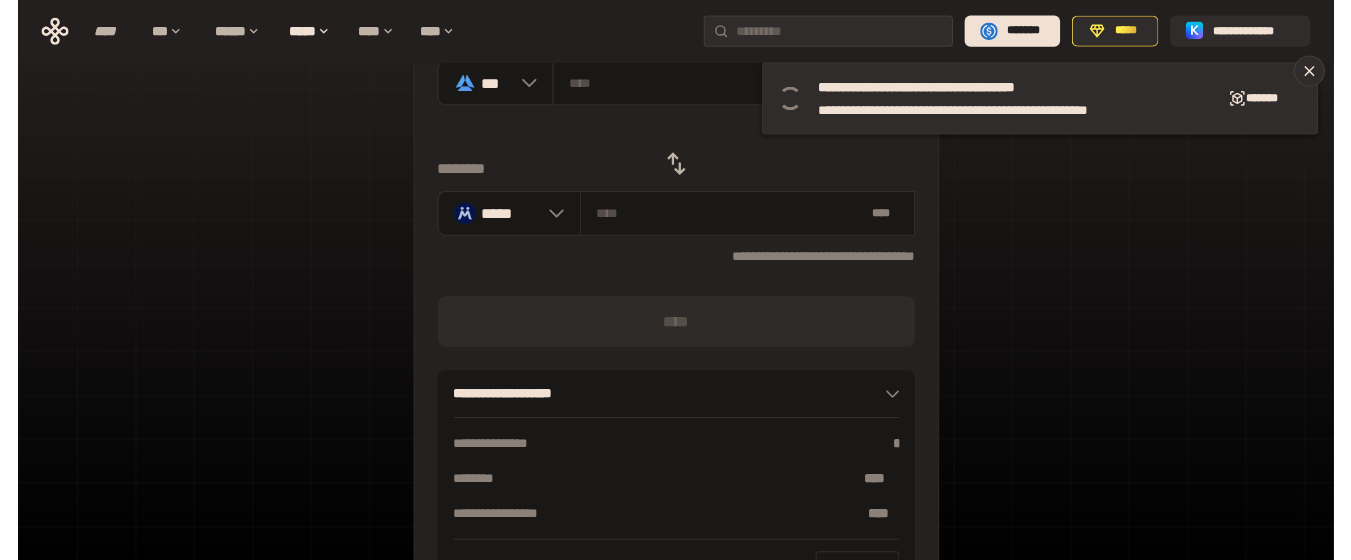 scroll, scrollTop: 0, scrollLeft: 0, axis: both 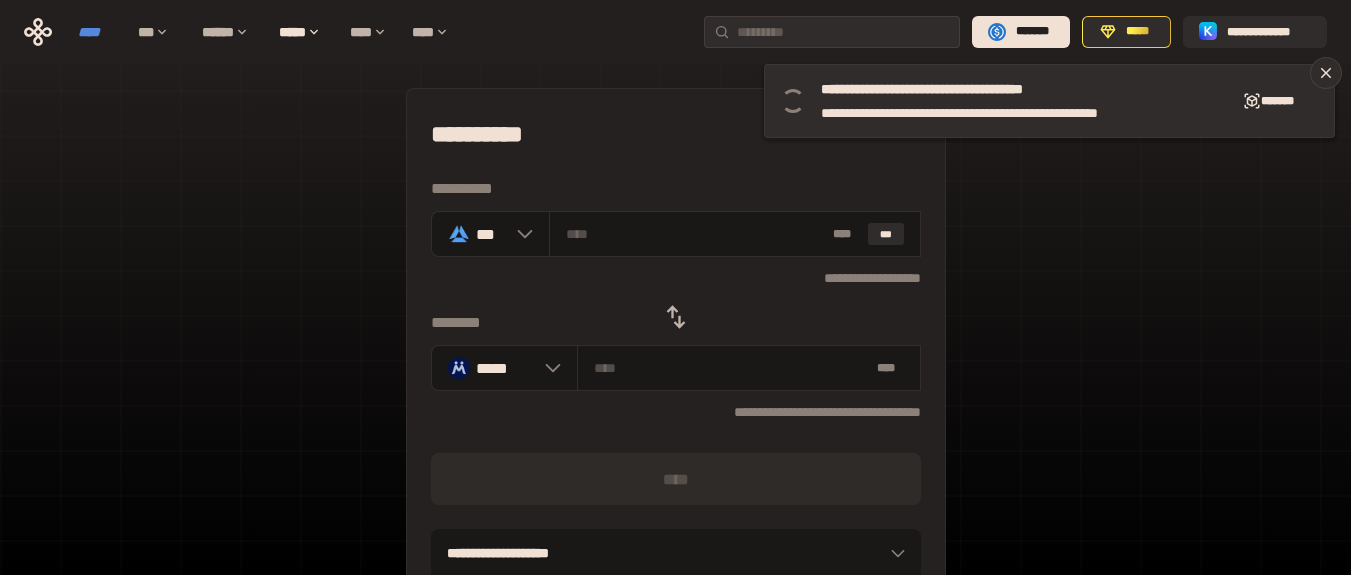 click on "****" at bounding box center (98, 32) 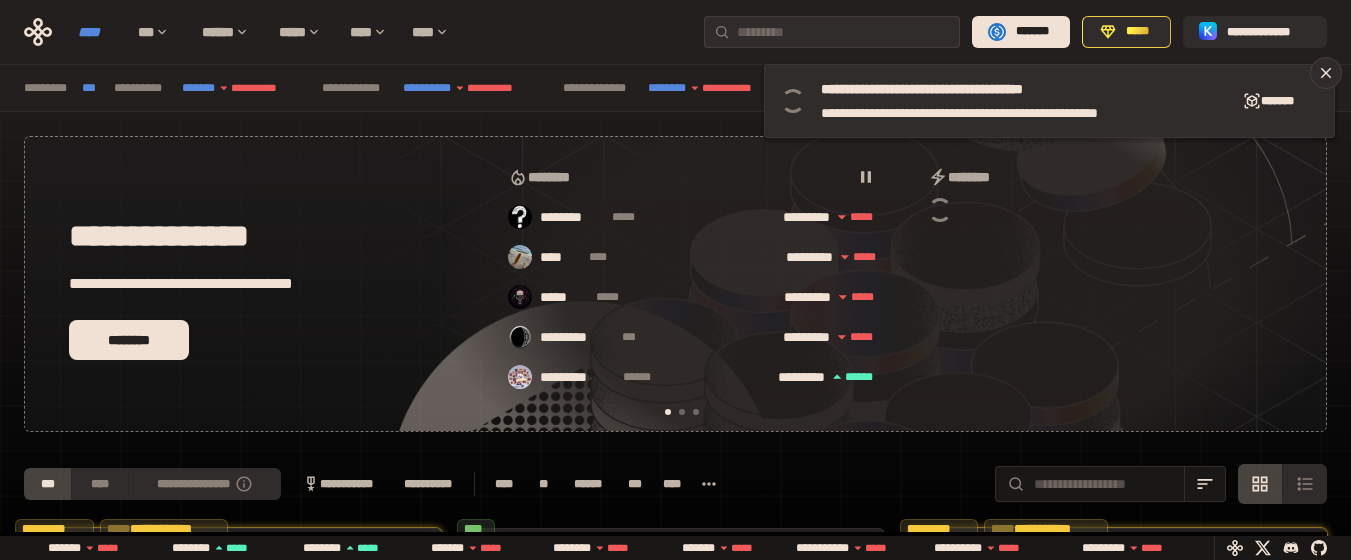 scroll, scrollTop: 0, scrollLeft: 16, axis: horizontal 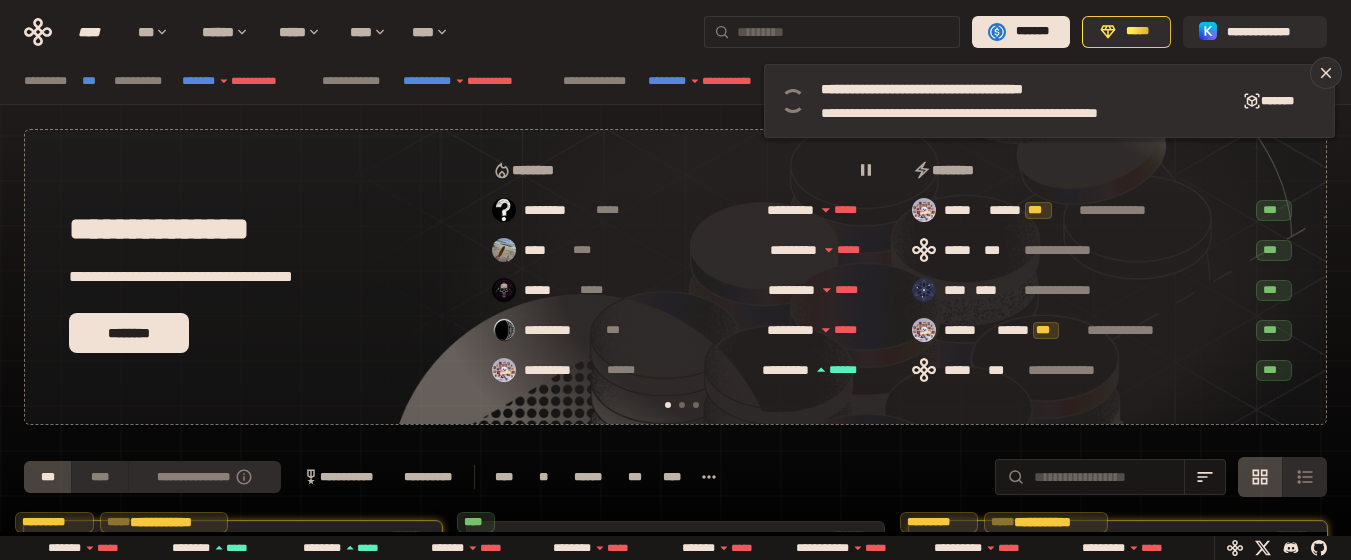 click at bounding box center [844, 32] 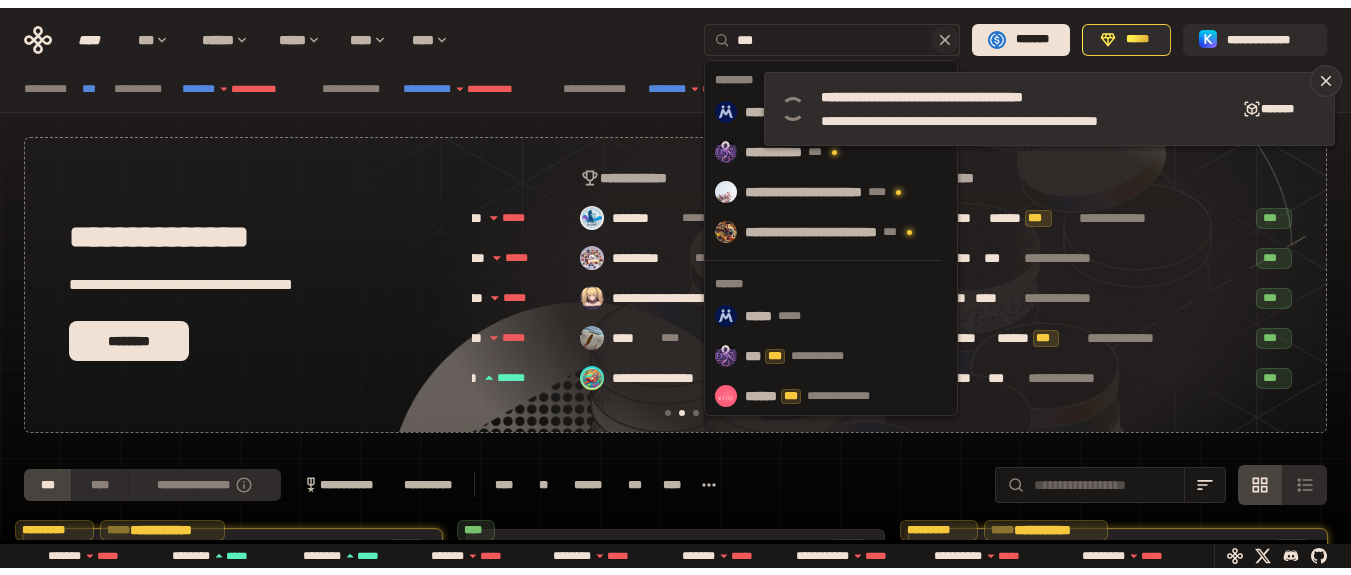 scroll, scrollTop: 0, scrollLeft: 436, axis: horizontal 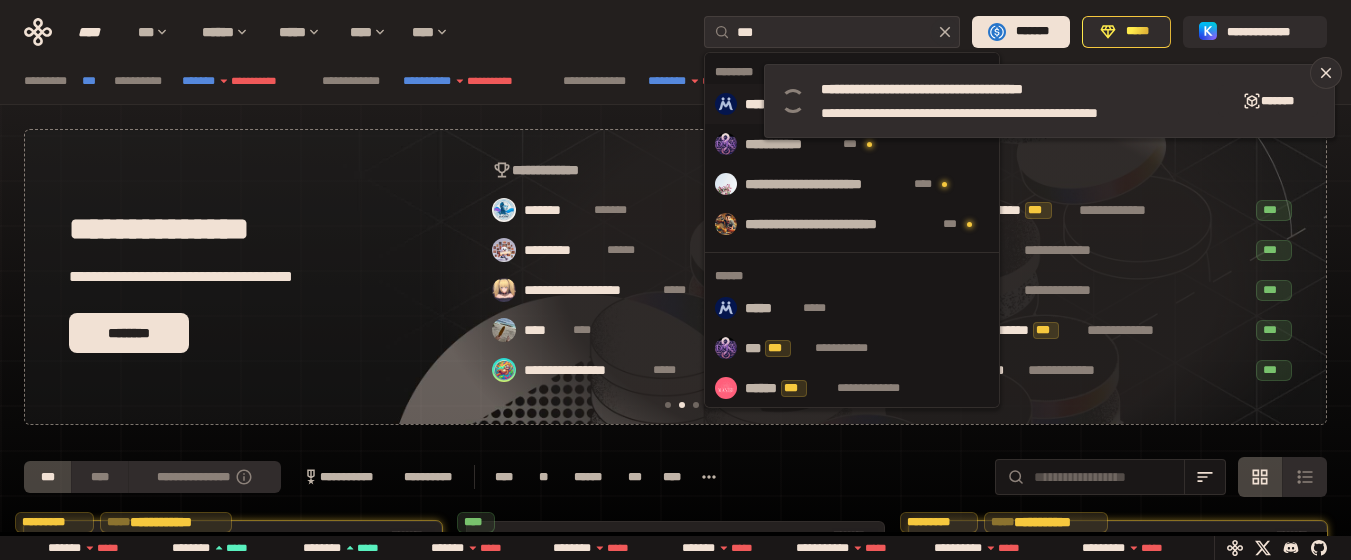 type on "***" 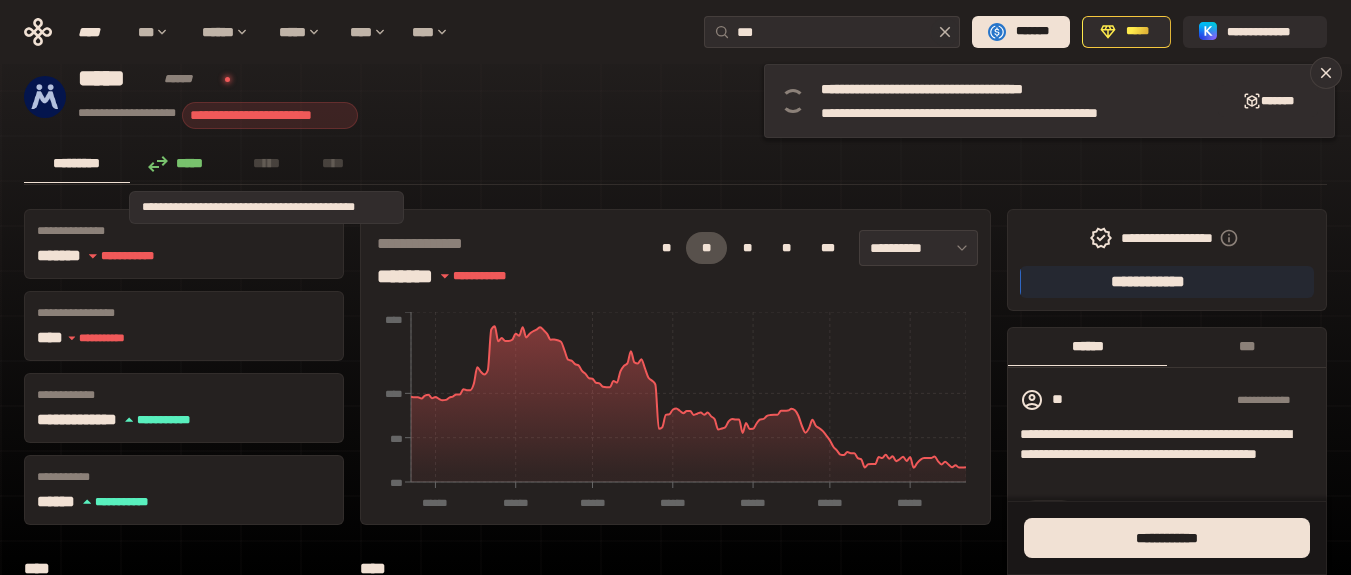 click on "*****" at bounding box center (267, 163) 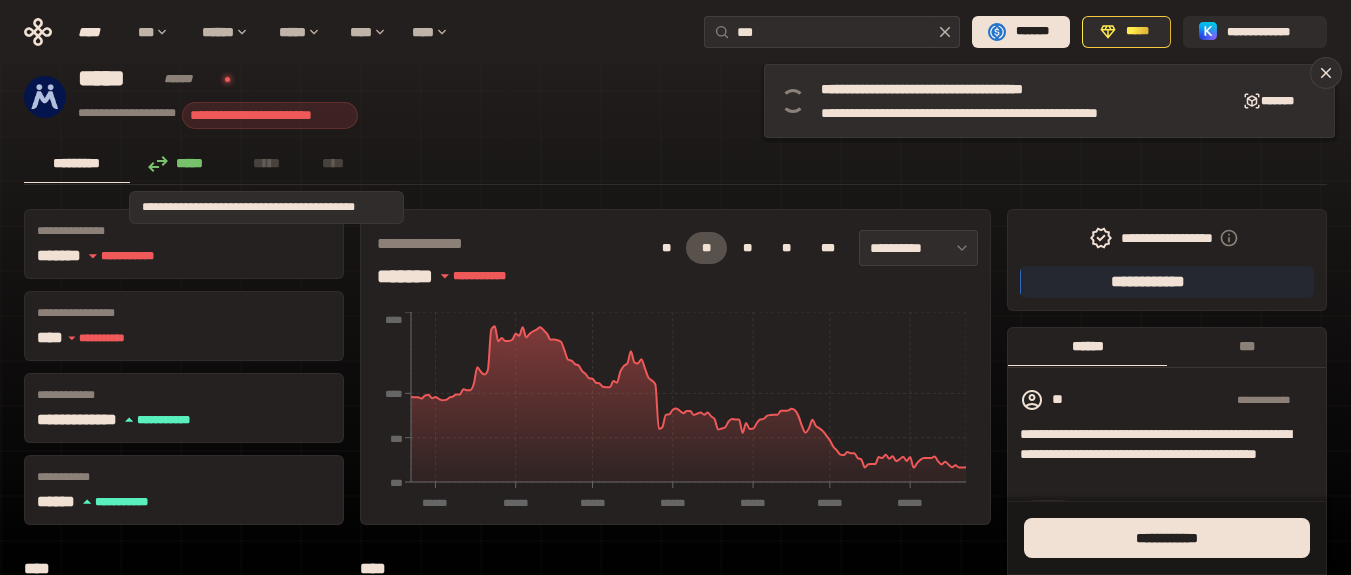 click on "*****" at bounding box center [267, 163] 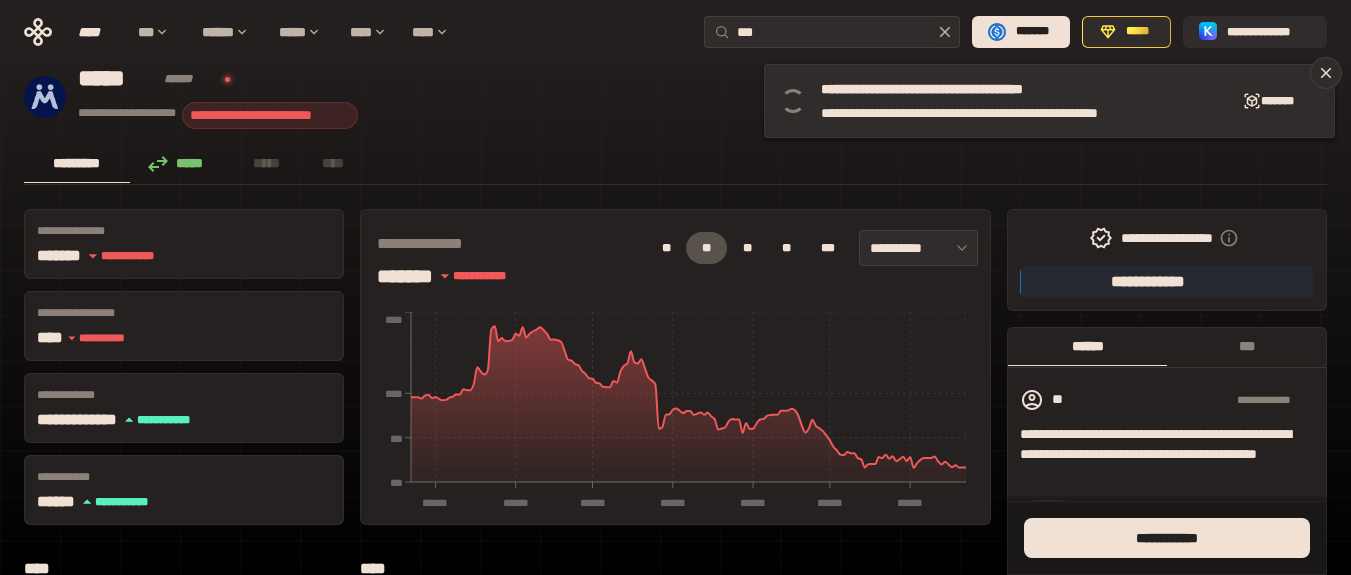 click on "*****" at bounding box center (181, 163) 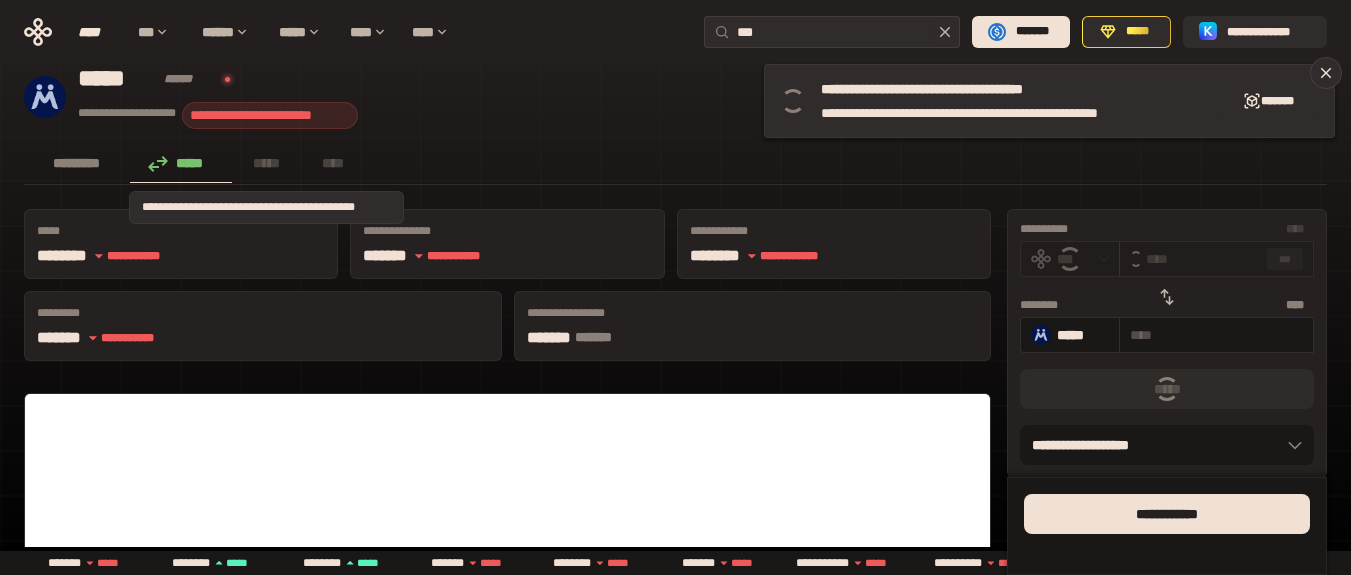 click on "*****" at bounding box center [267, 163] 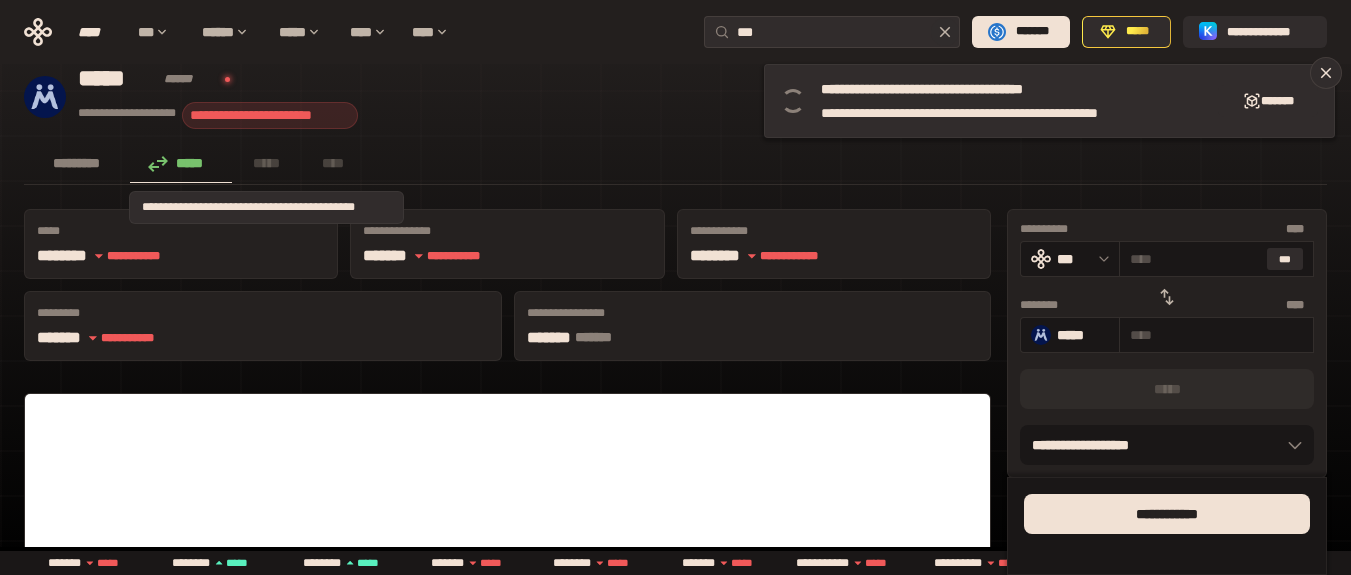 click on "*****" at bounding box center (267, 163) 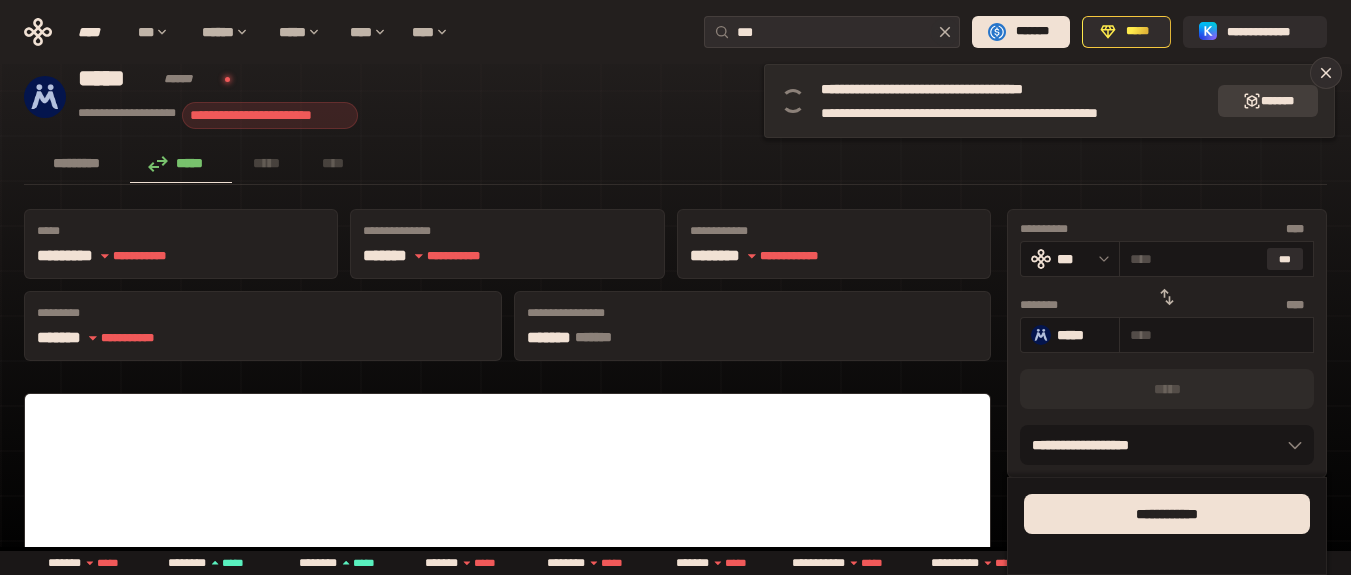 click on "*******" at bounding box center [1268, 101] 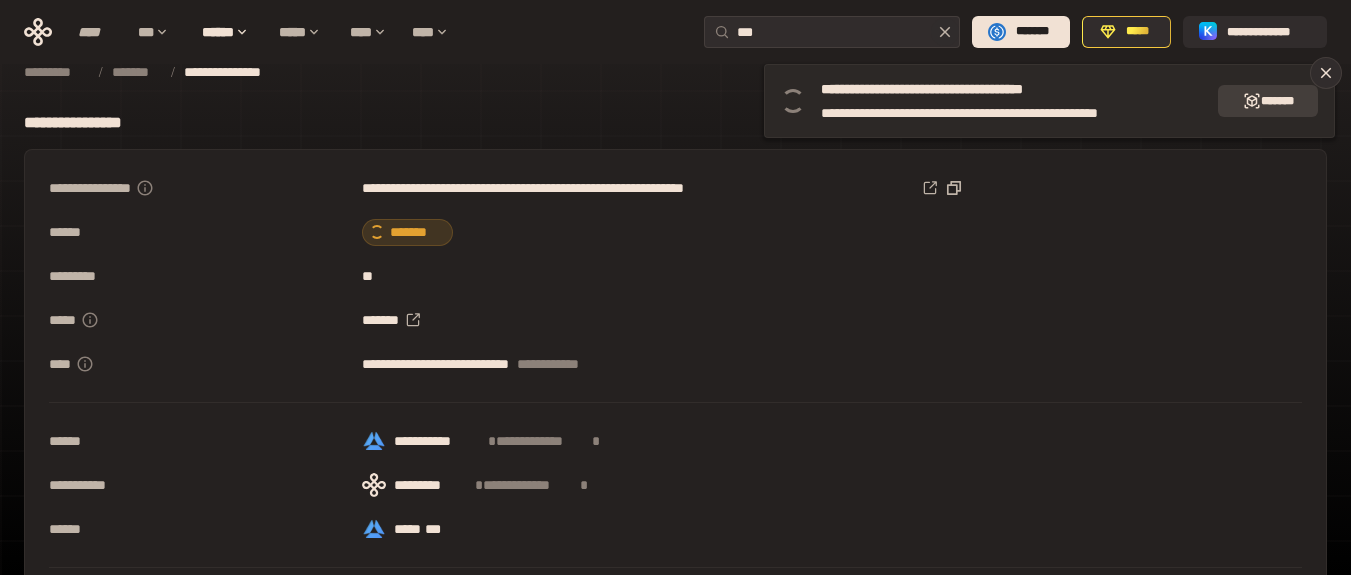 click on "*******" at bounding box center (1268, 101) 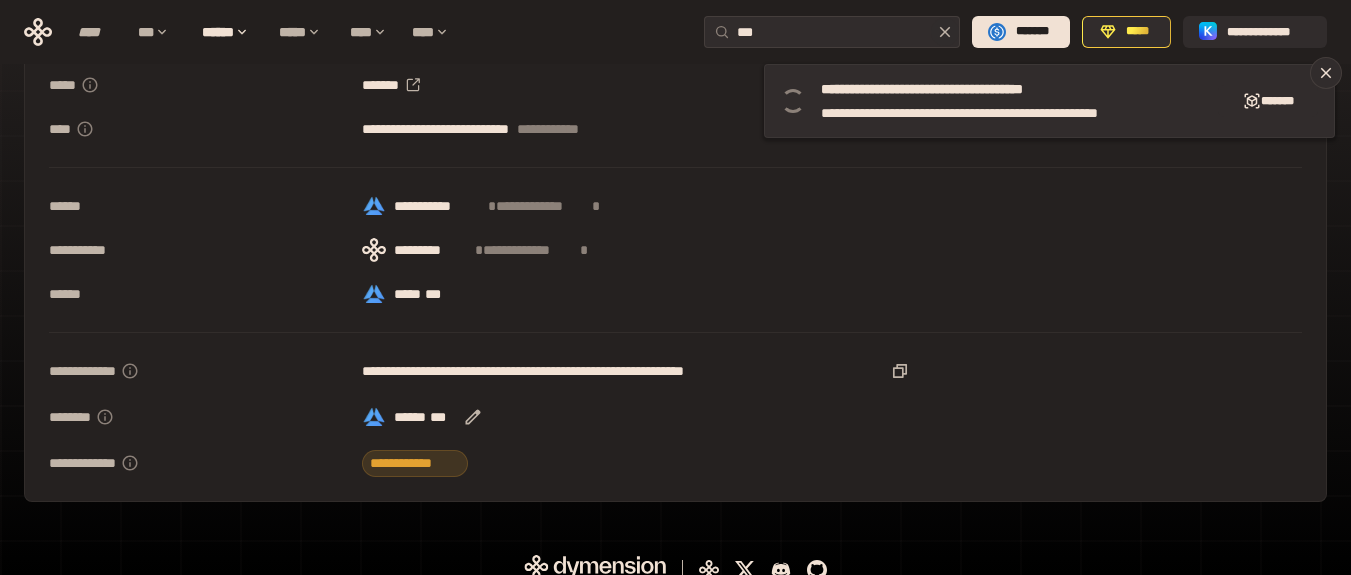 scroll, scrollTop: 0, scrollLeft: 0, axis: both 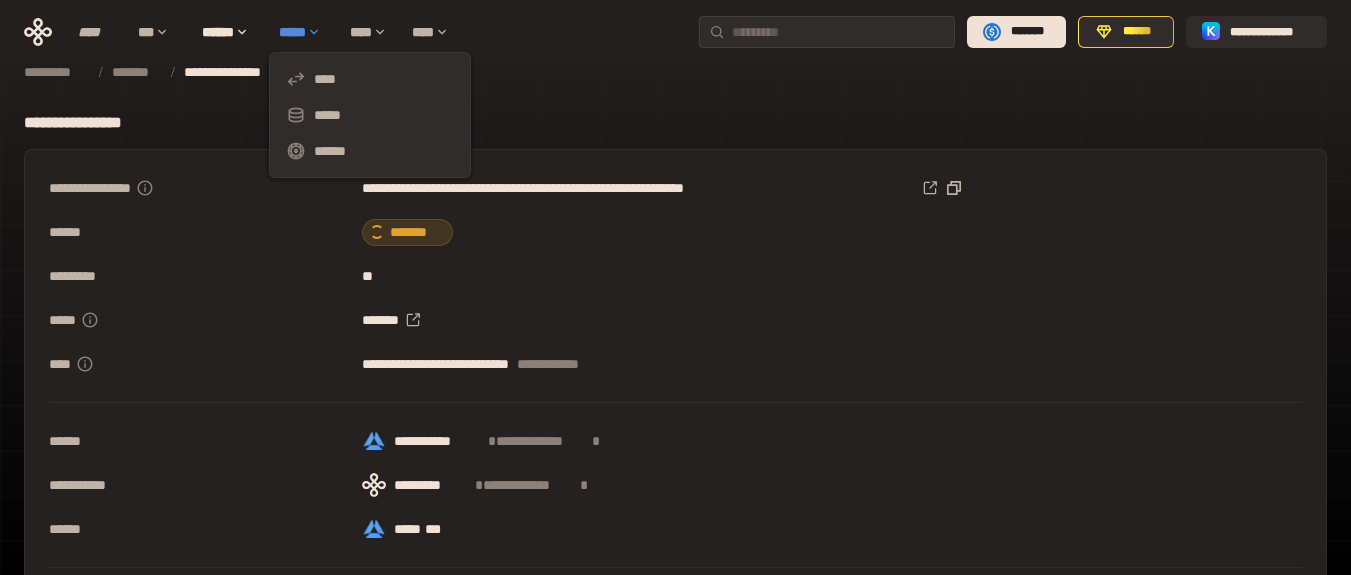 click on "*****" at bounding box center [304, 32] 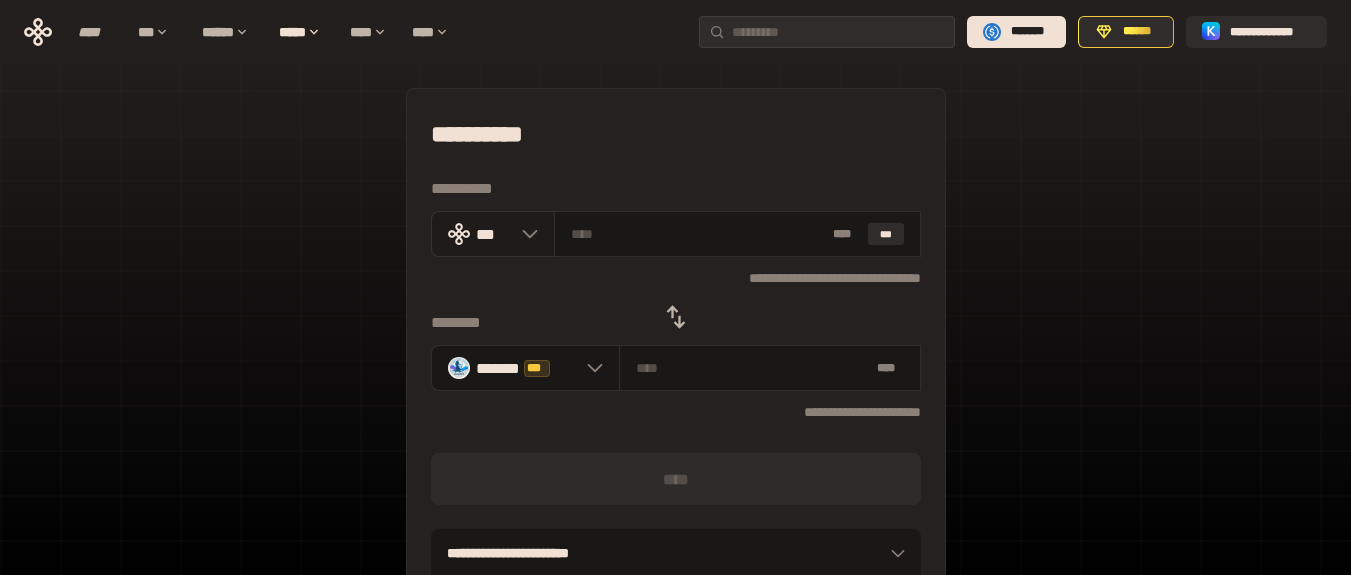 click on "***" at bounding box center (493, 234) 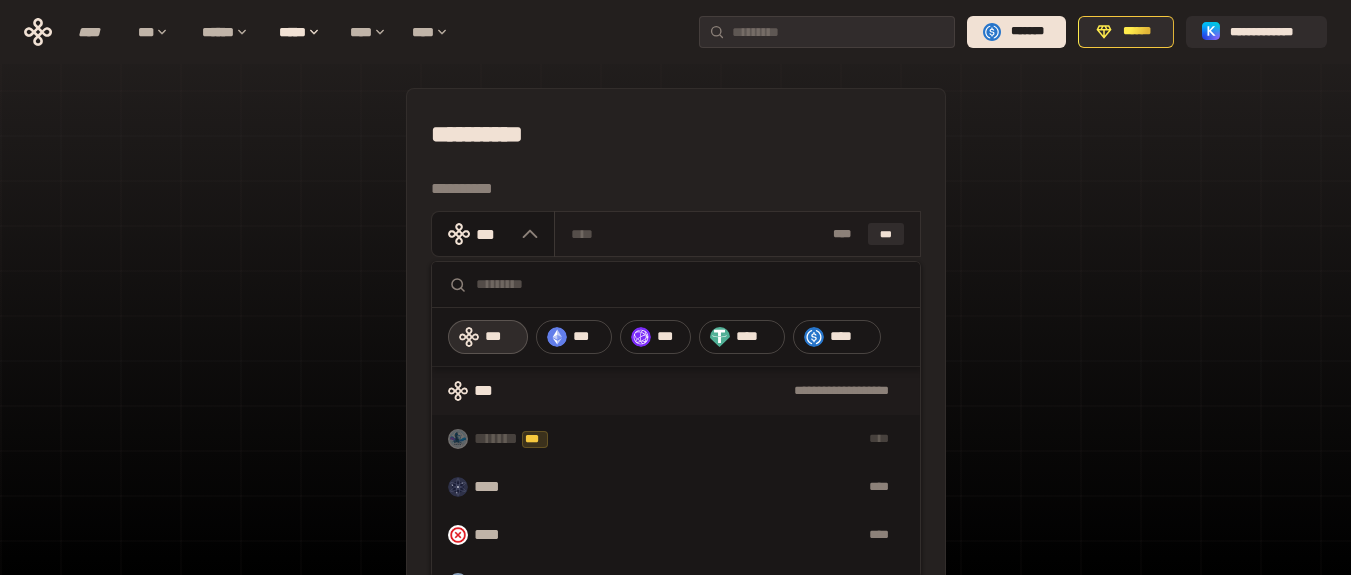 click on "* ** ***" at bounding box center [737, 234] 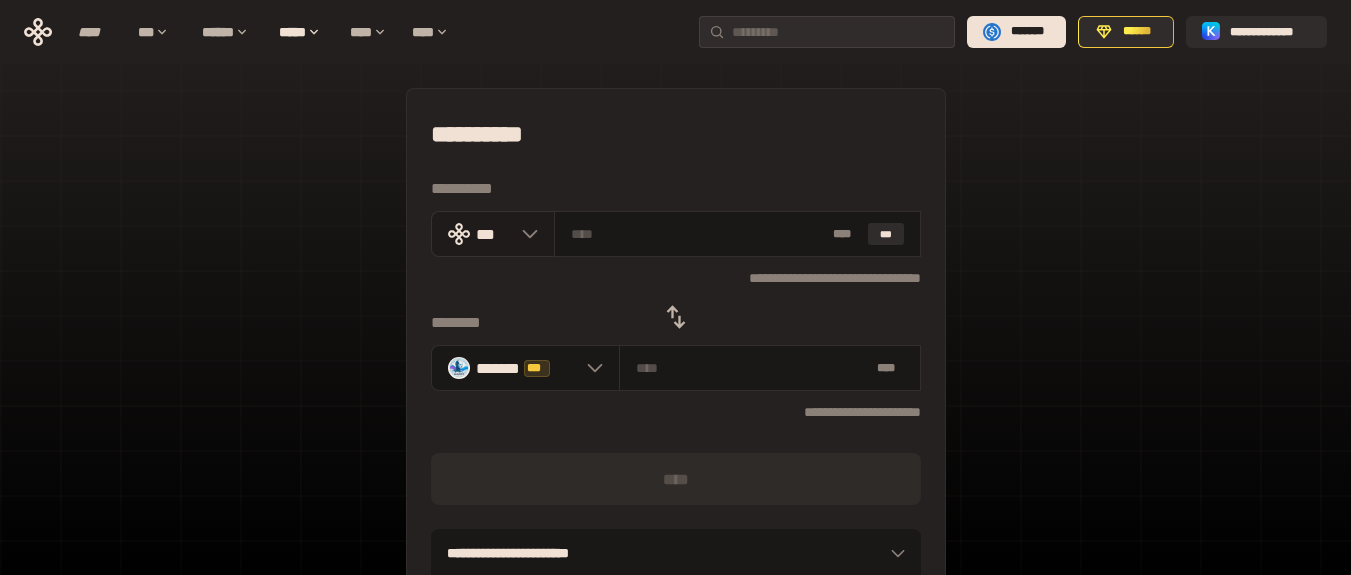 click on "***" at bounding box center (493, 234) 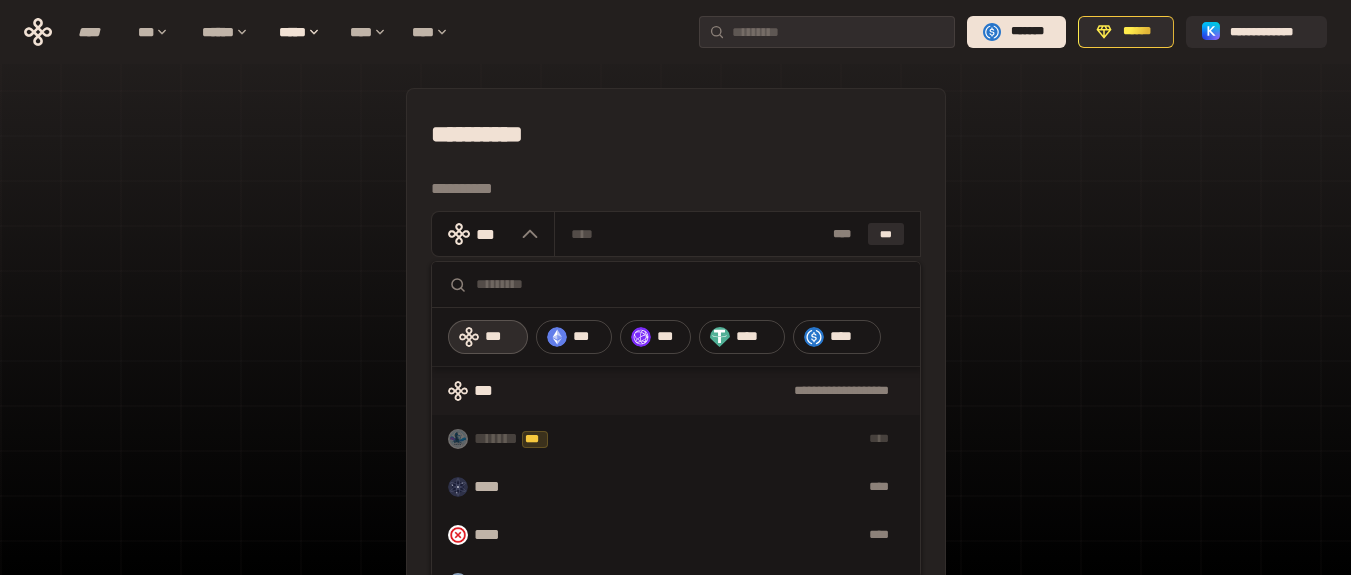 click at bounding box center (690, 284) 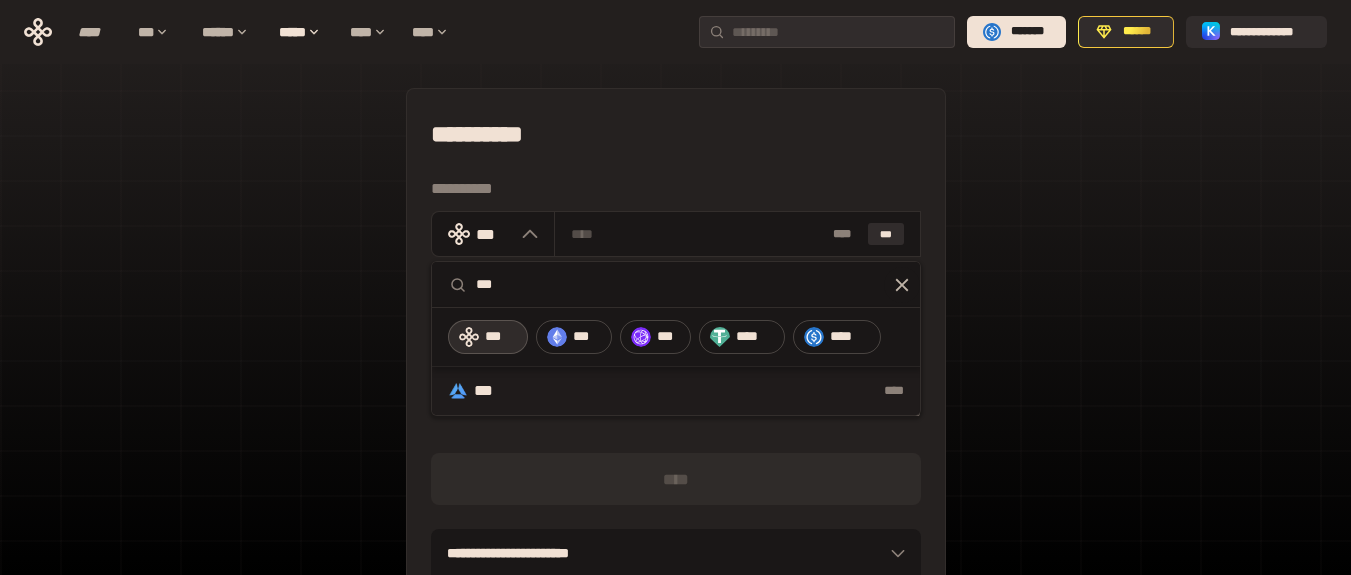 type on "***" 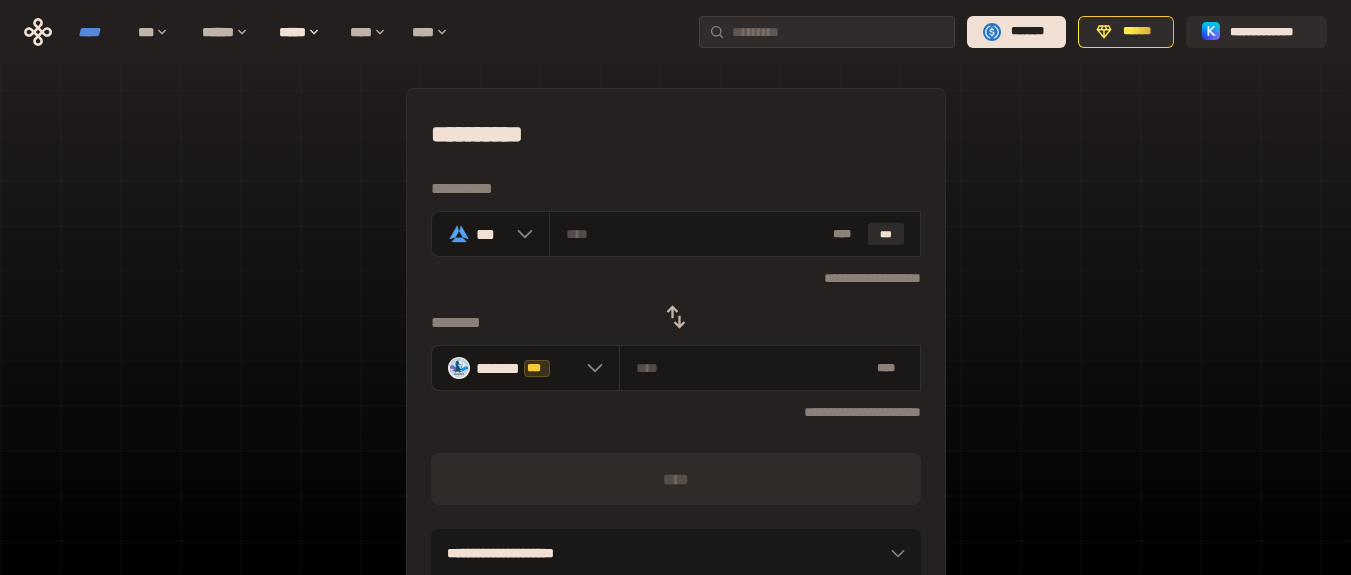click on "****" at bounding box center (98, 32) 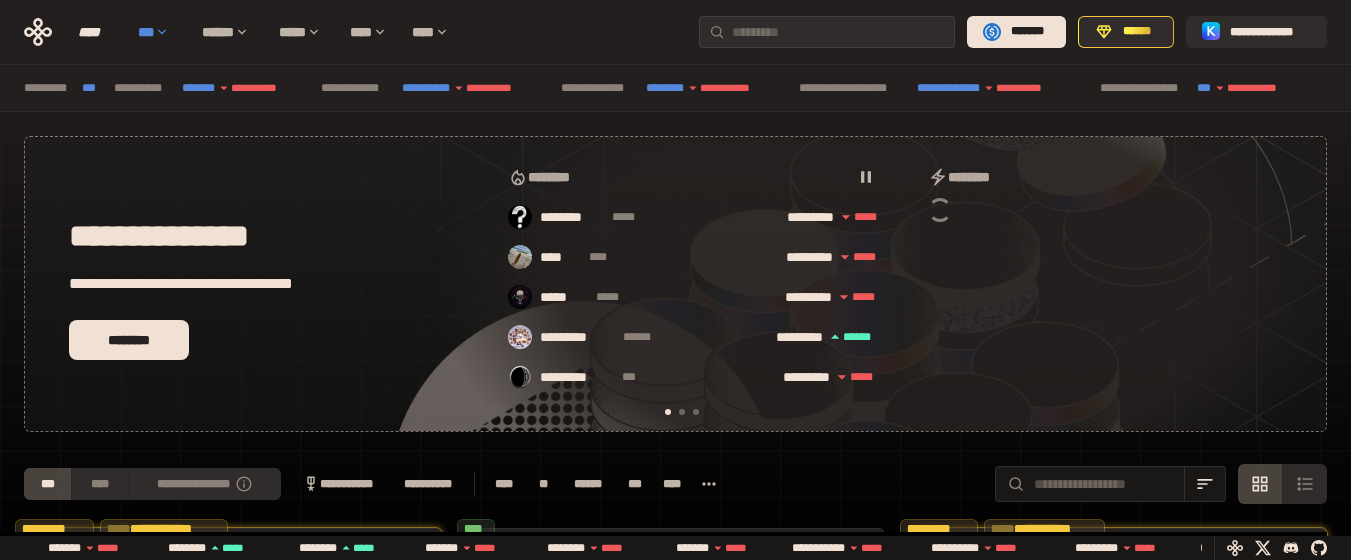 scroll, scrollTop: 0, scrollLeft: 16, axis: horizontal 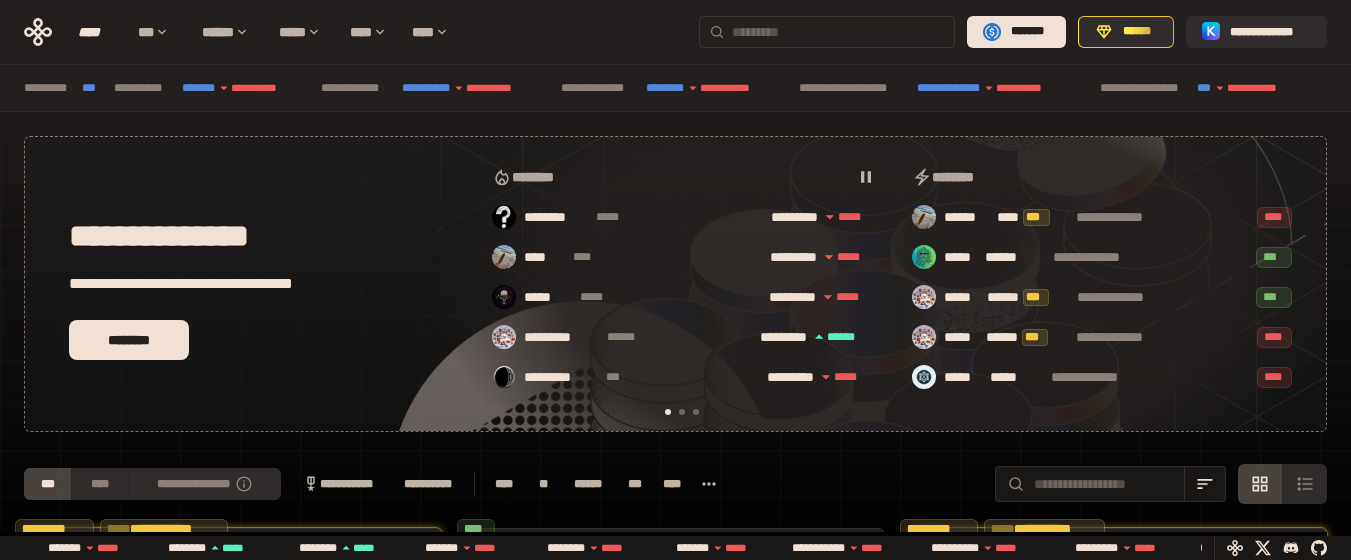 click at bounding box center (827, 32) 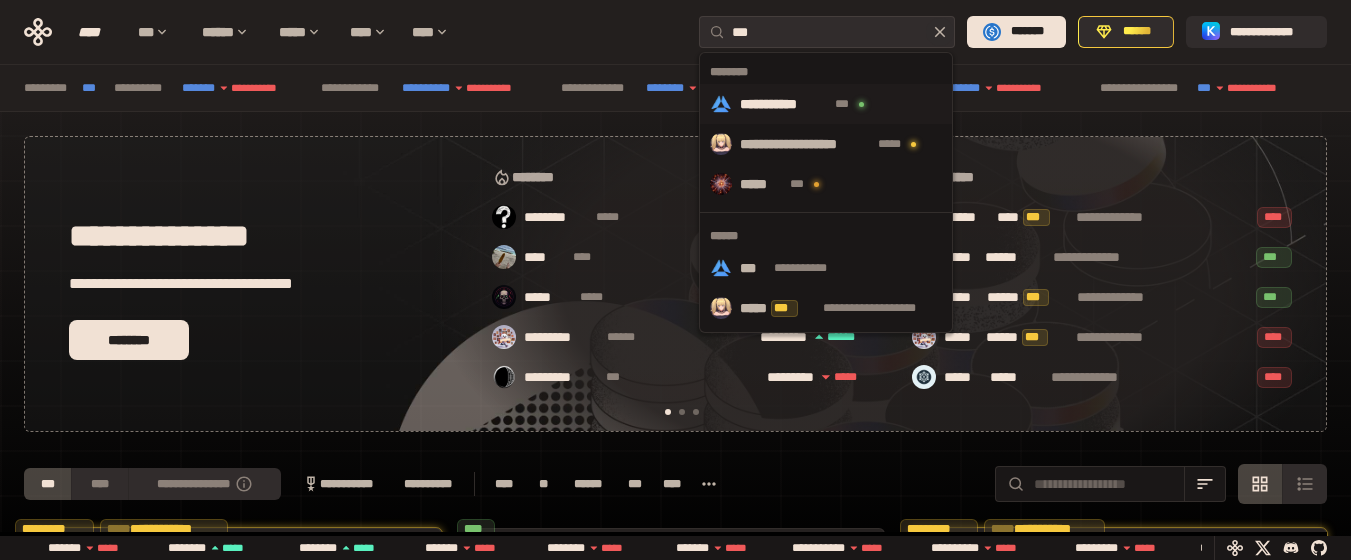 type on "***" 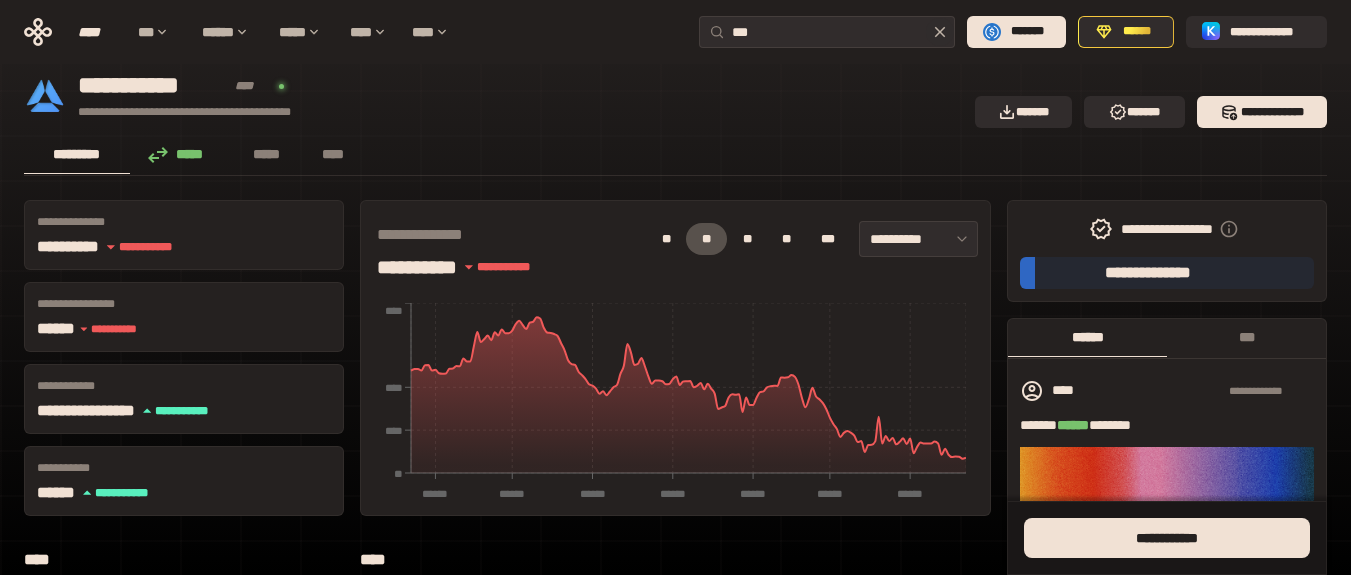 scroll, scrollTop: 11, scrollLeft: 0, axis: vertical 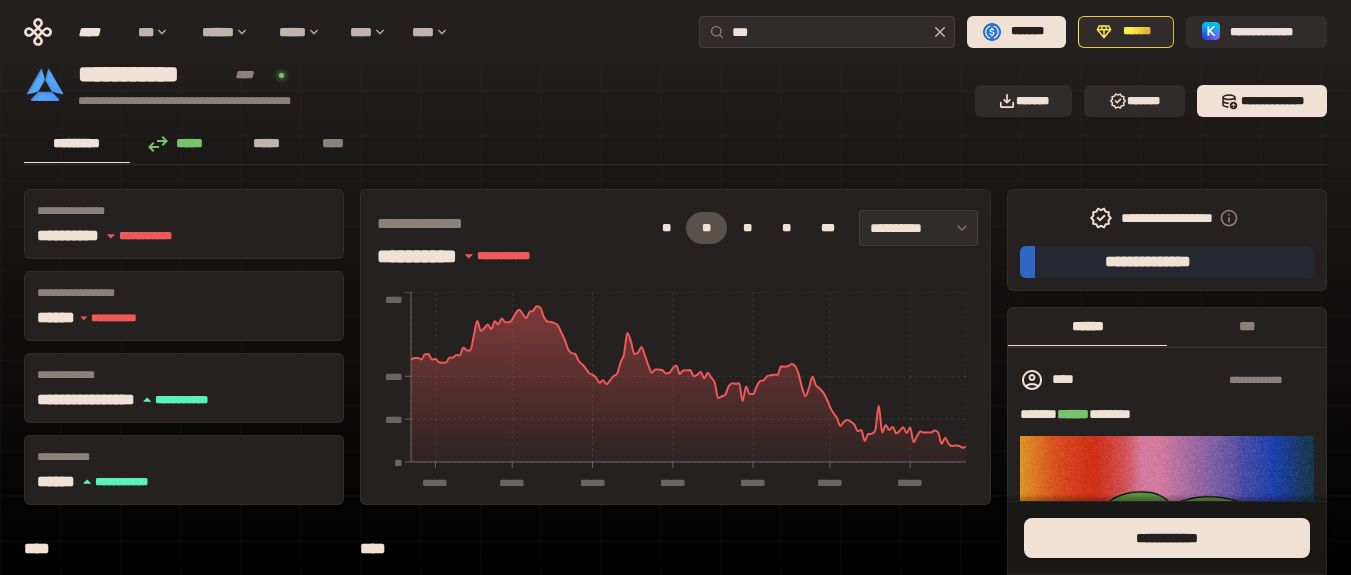 click on "*****" at bounding box center (267, 144) 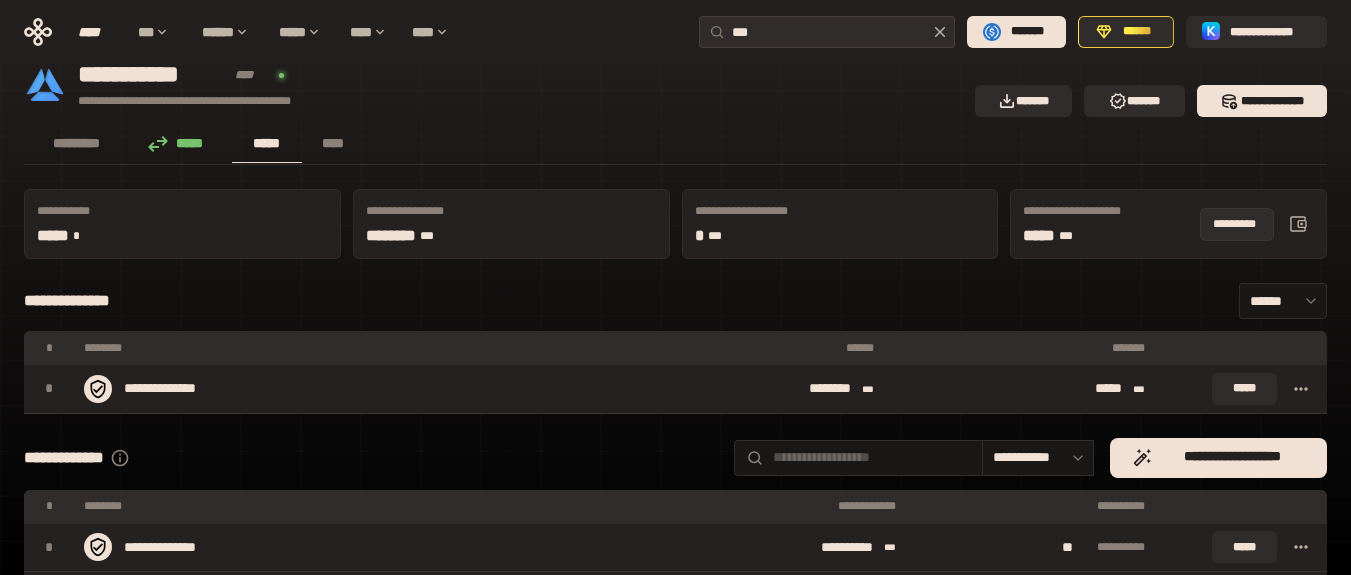 click at bounding box center [1298, 224] 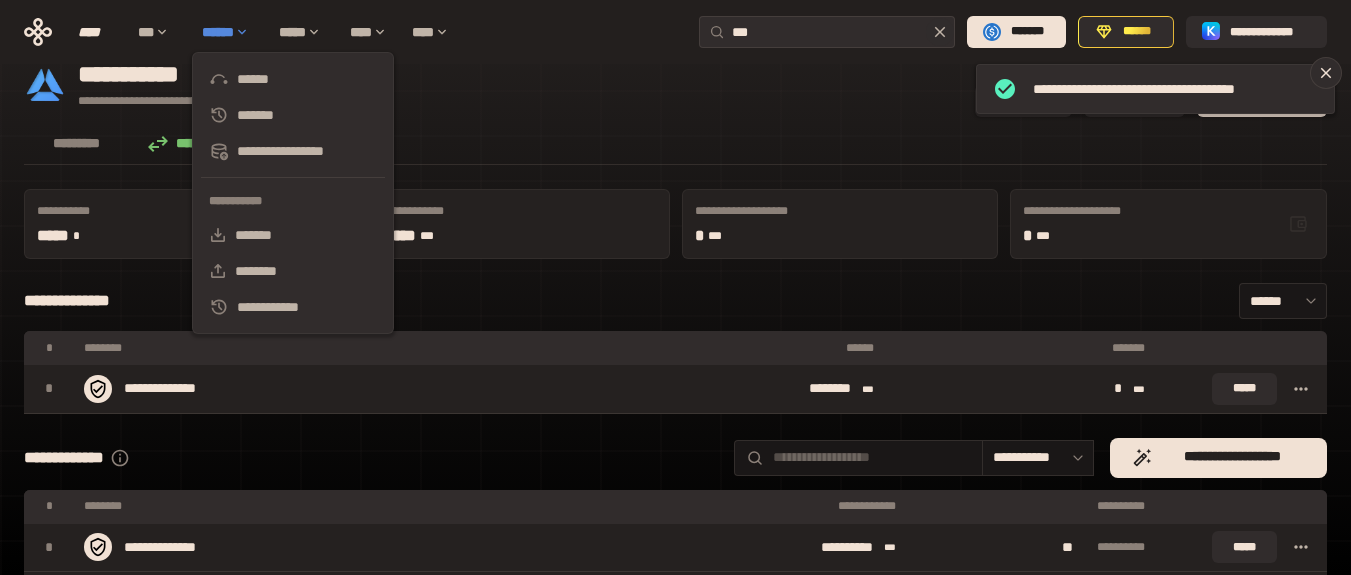 click on "******" at bounding box center [230, 32] 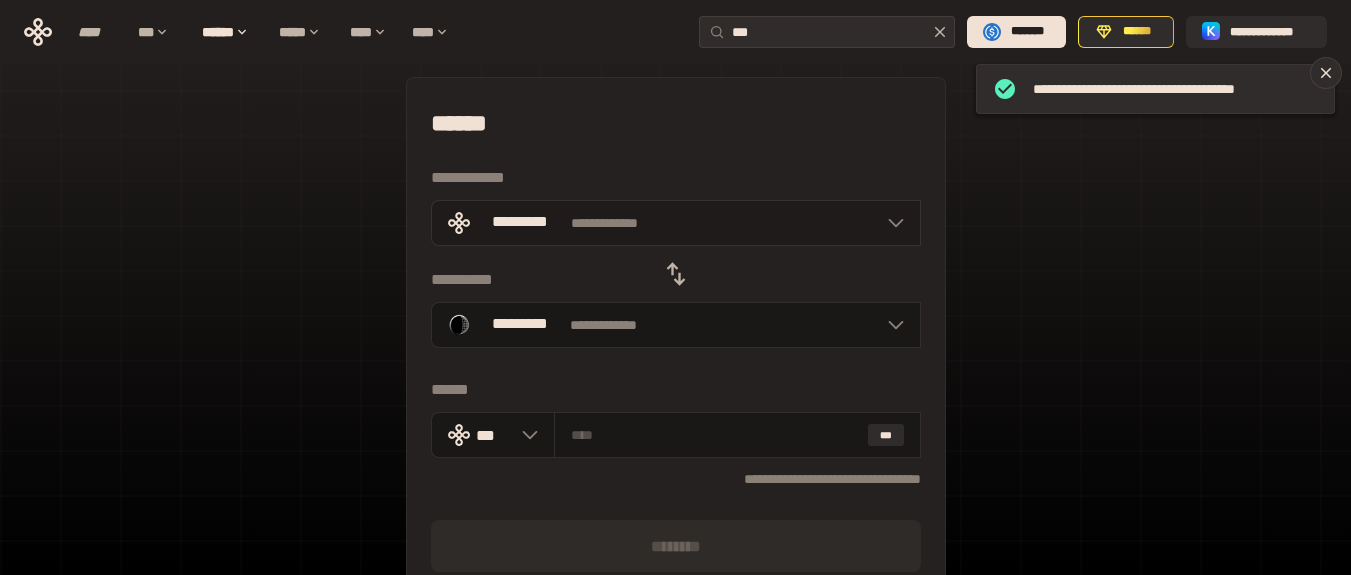 click on "**********" at bounding box center [676, 223] 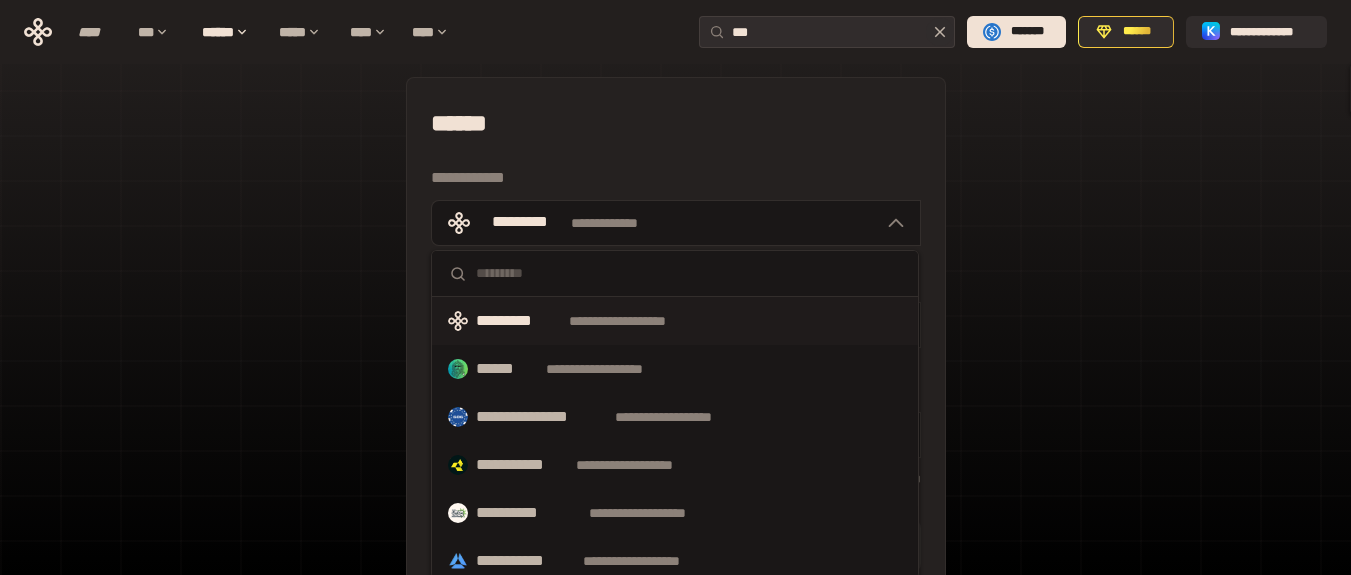 click at bounding box center [675, 274] 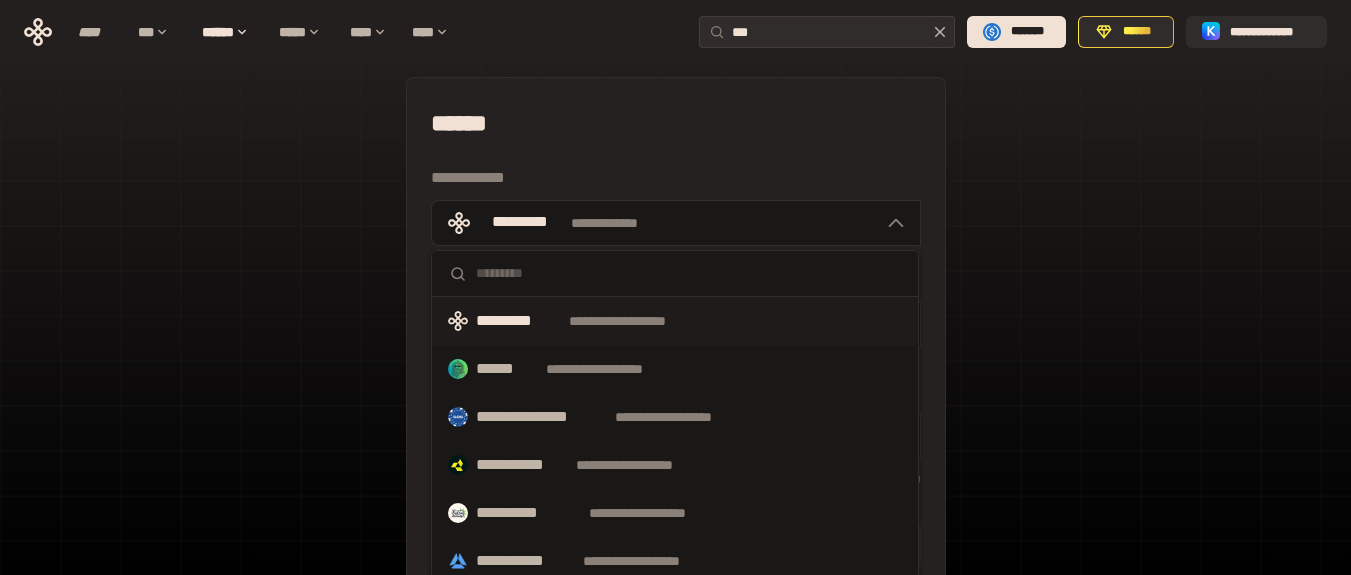 click at bounding box center (675, 274) 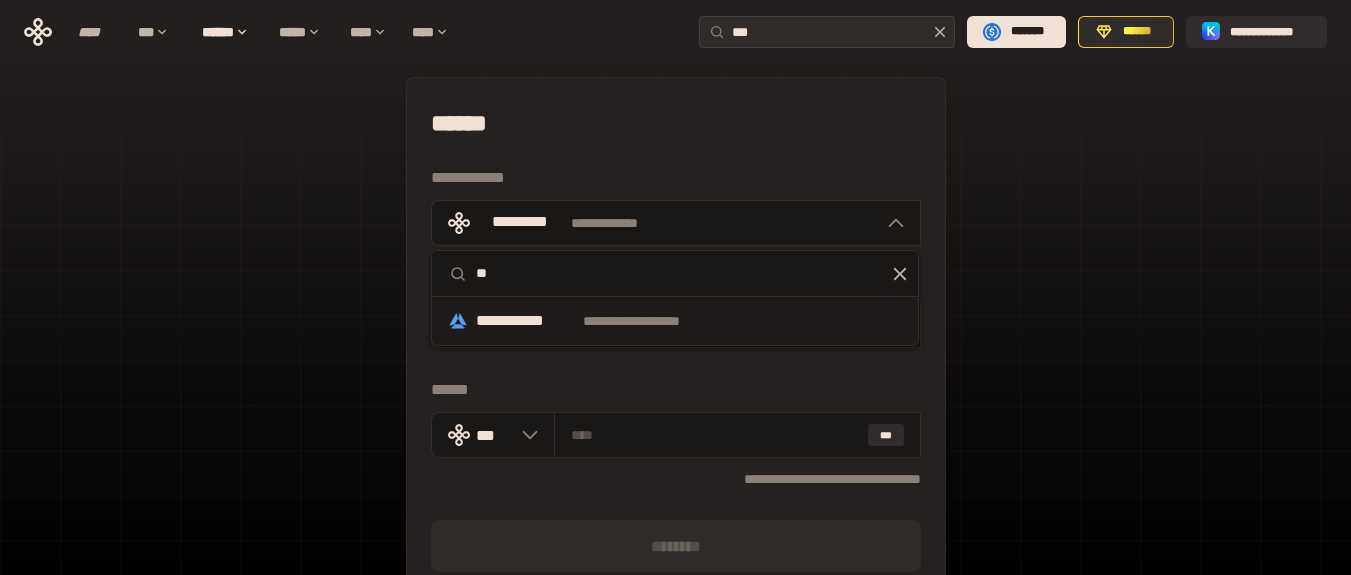 type on "**" 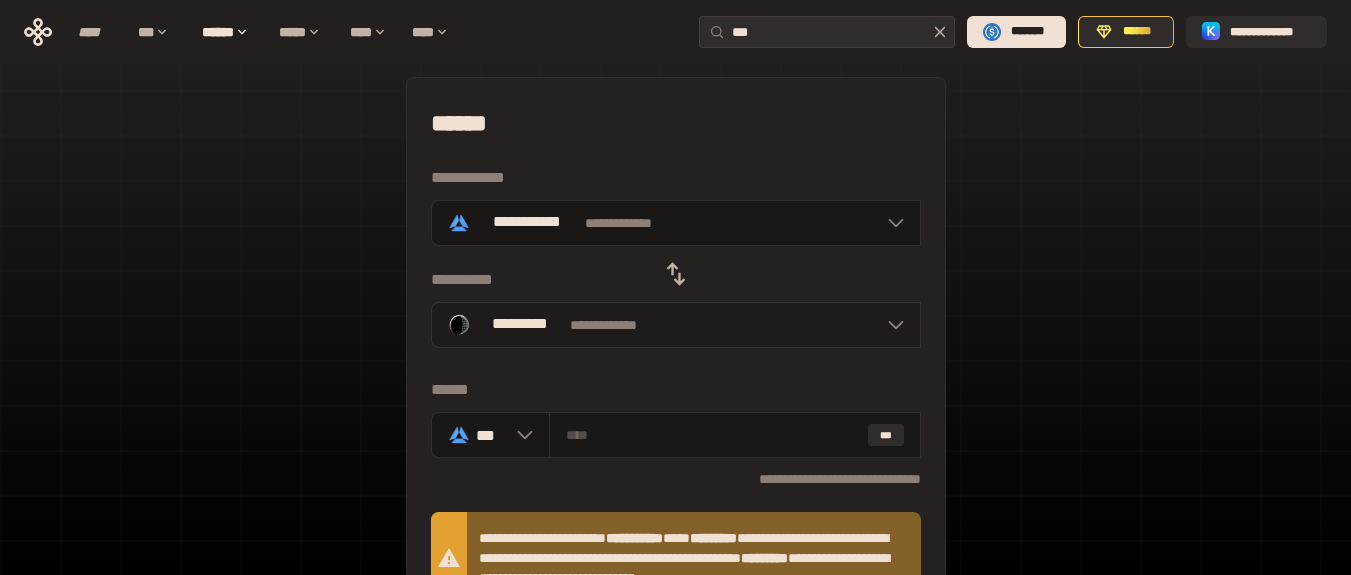 click on "**********" at bounding box center (676, 325) 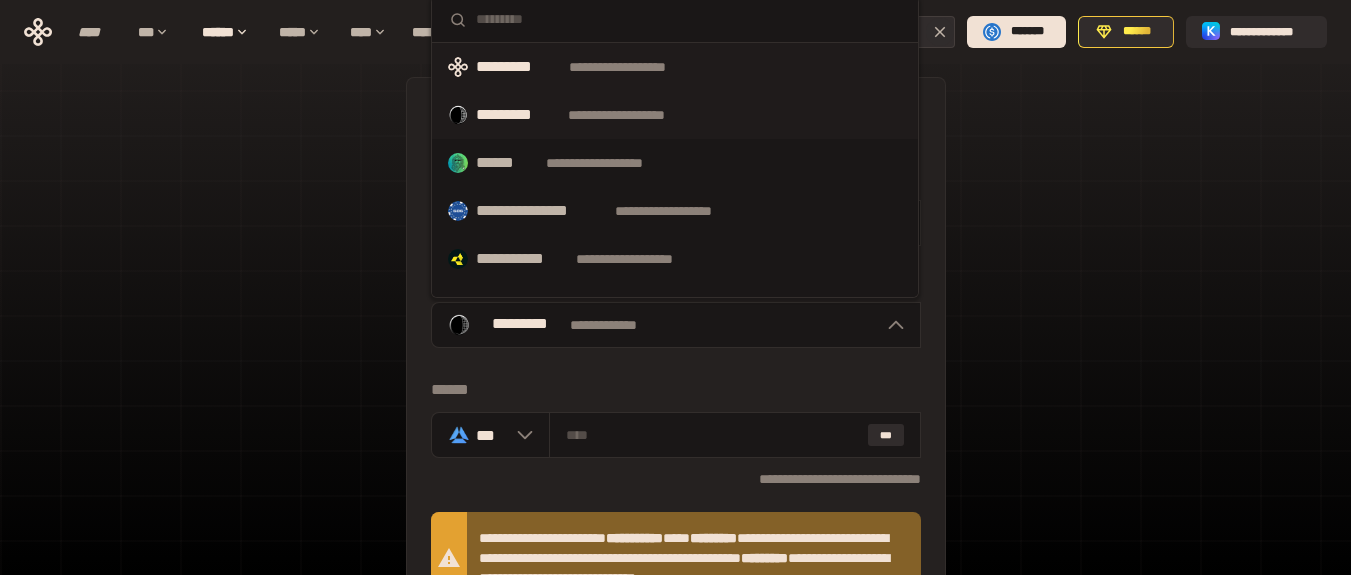 click on "**********" at bounding box center (675, 67) 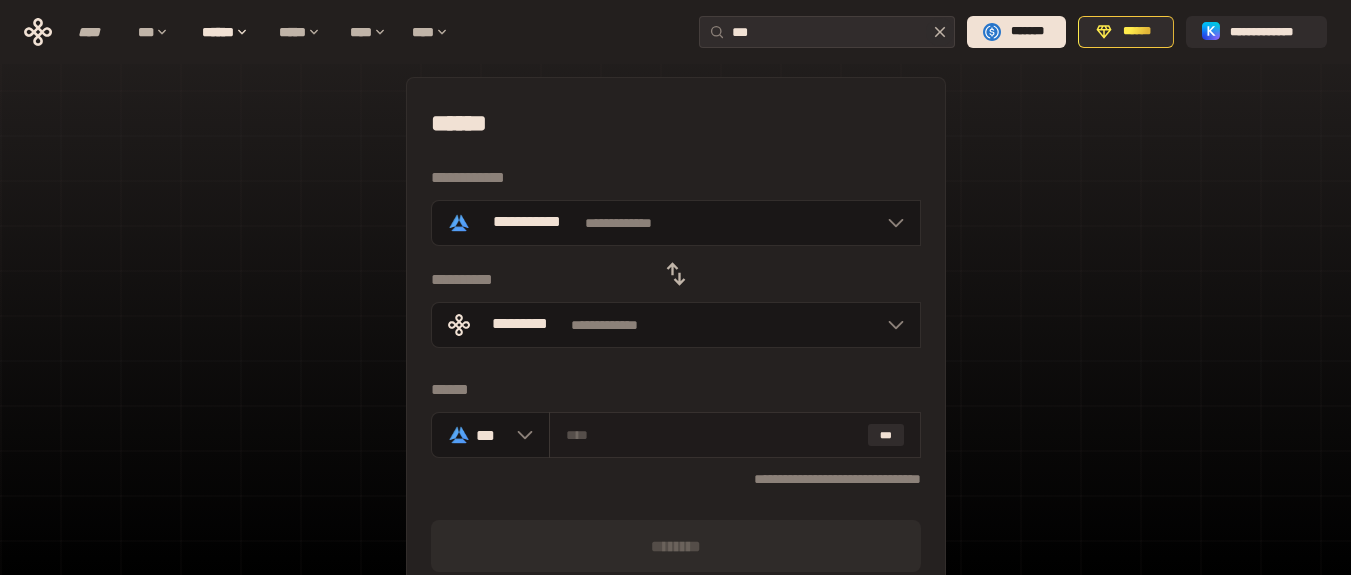 click at bounding box center (713, 435) 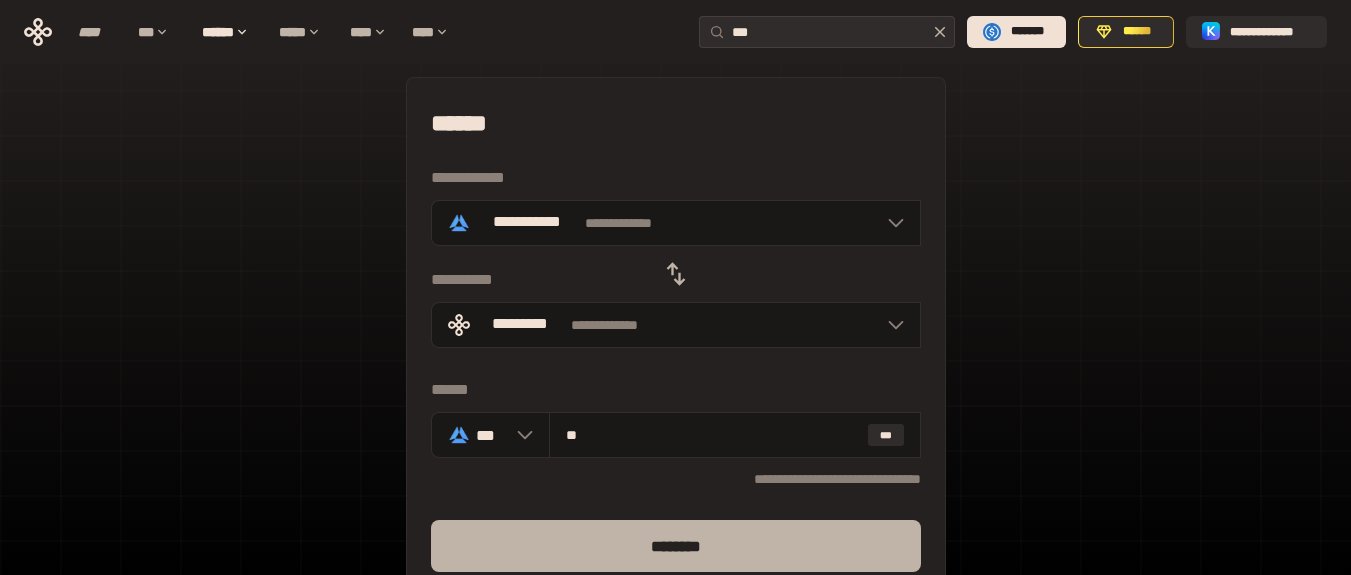 type on "**" 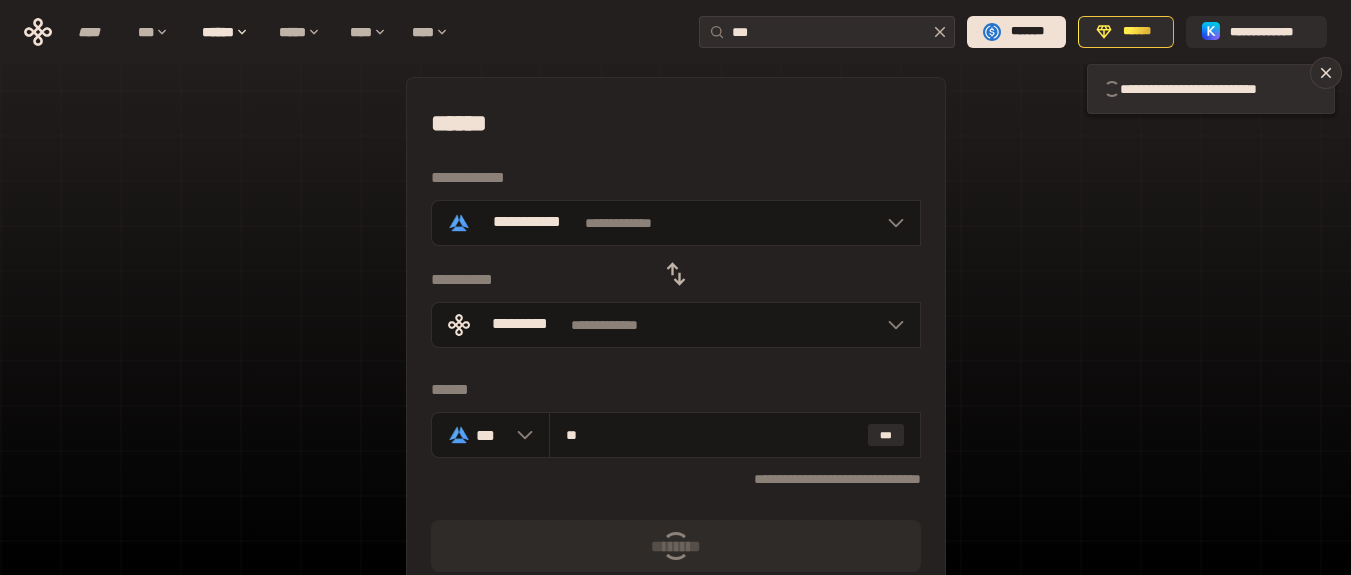 type 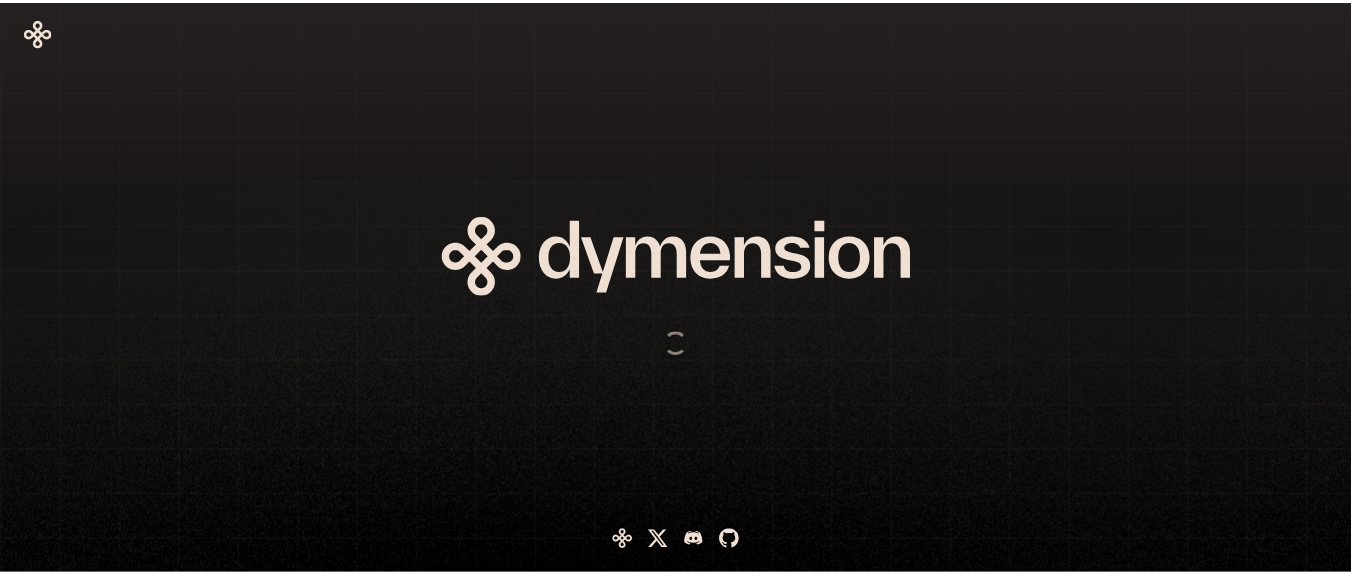 scroll, scrollTop: 0, scrollLeft: 0, axis: both 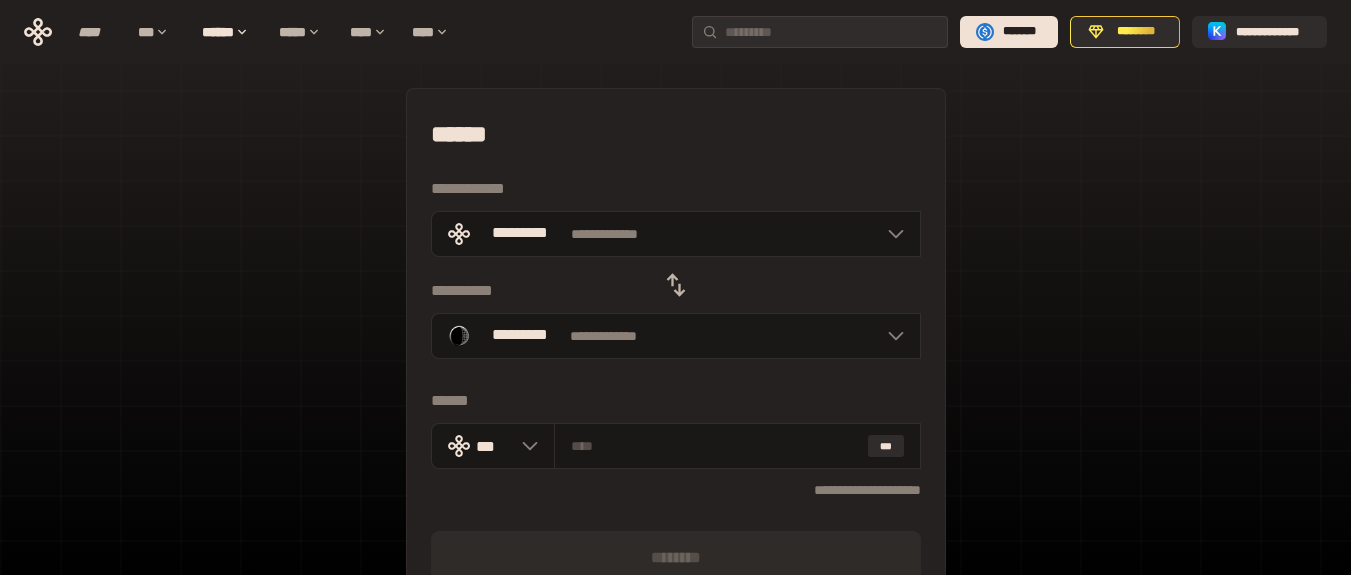 click on "**********" at bounding box center [675, 32] 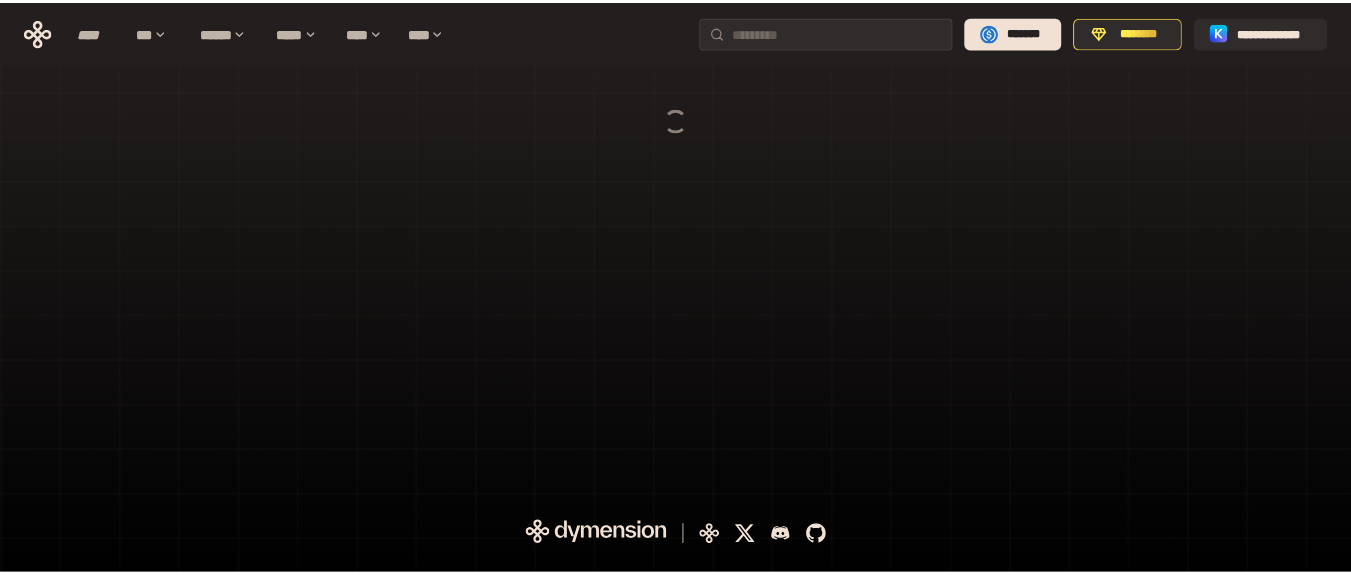 scroll, scrollTop: 0, scrollLeft: 0, axis: both 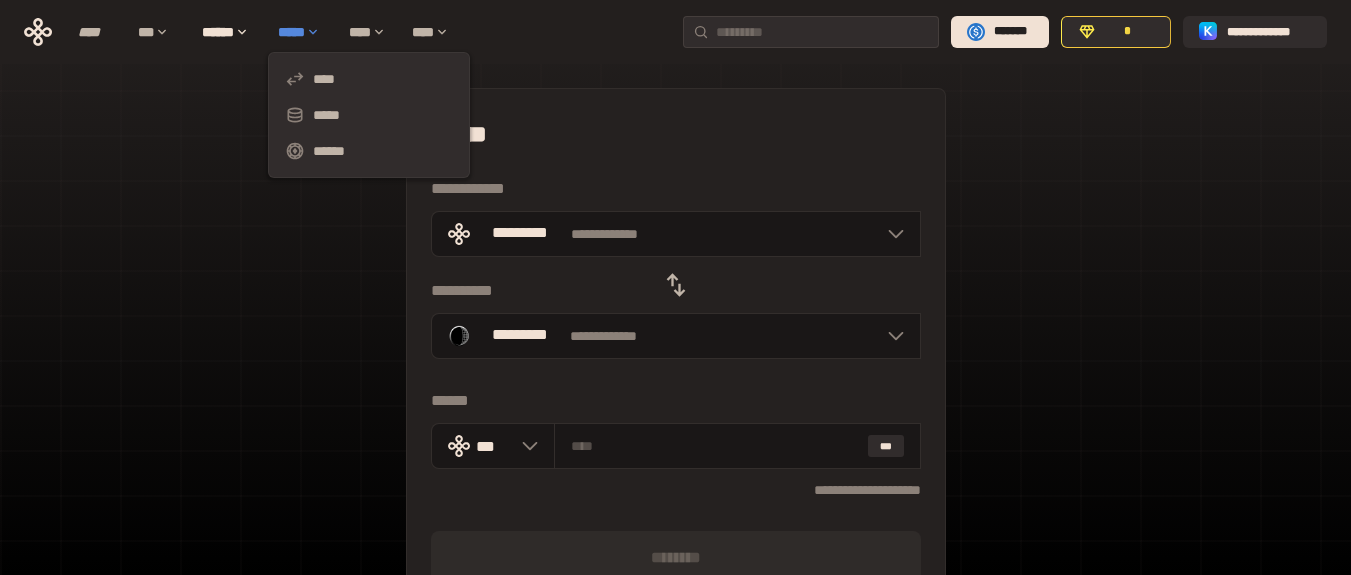 click on "*****" at bounding box center (303, 32) 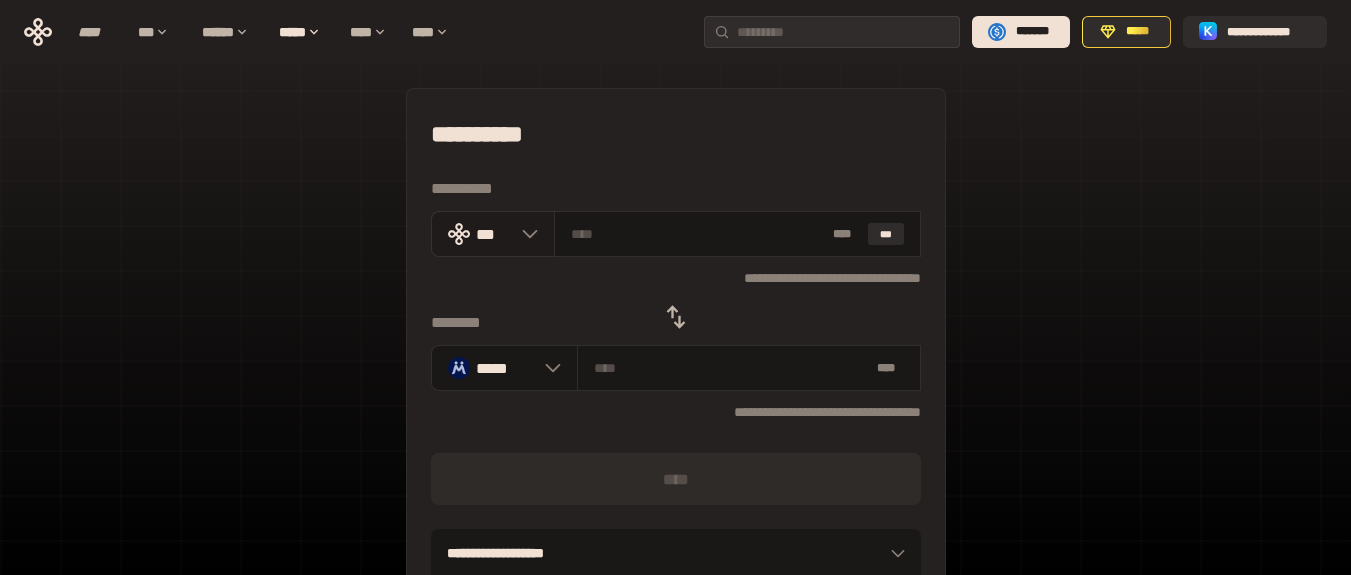 click on "***" at bounding box center [493, 234] 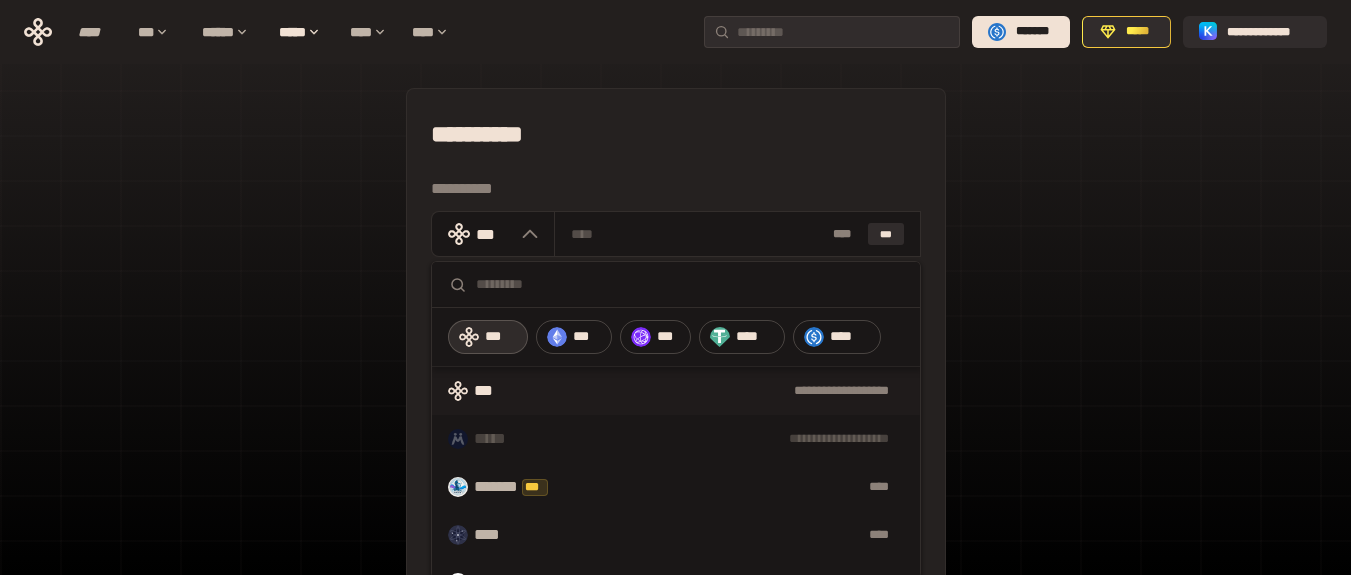 click at bounding box center (690, 284) 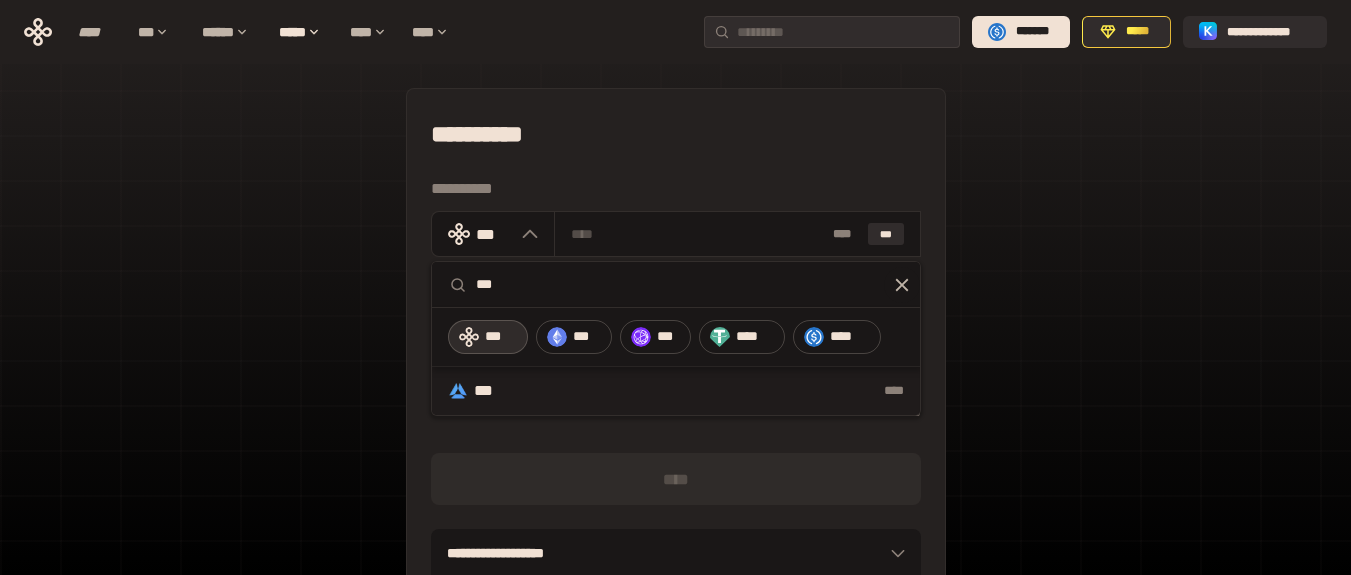 type on "***" 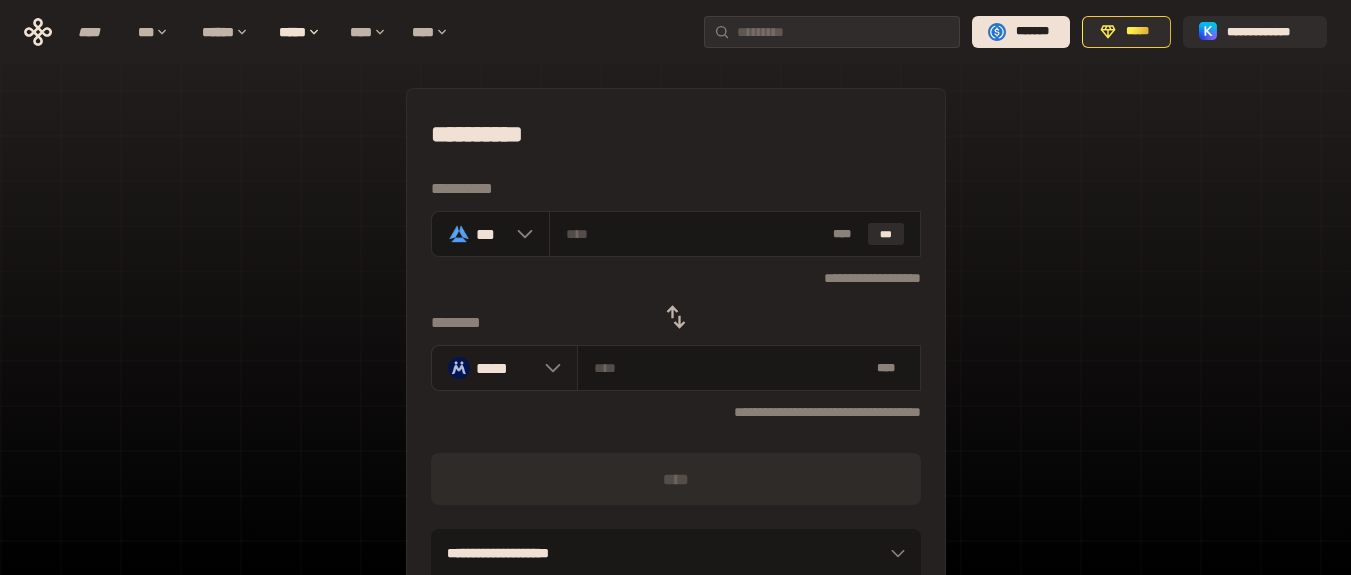 click 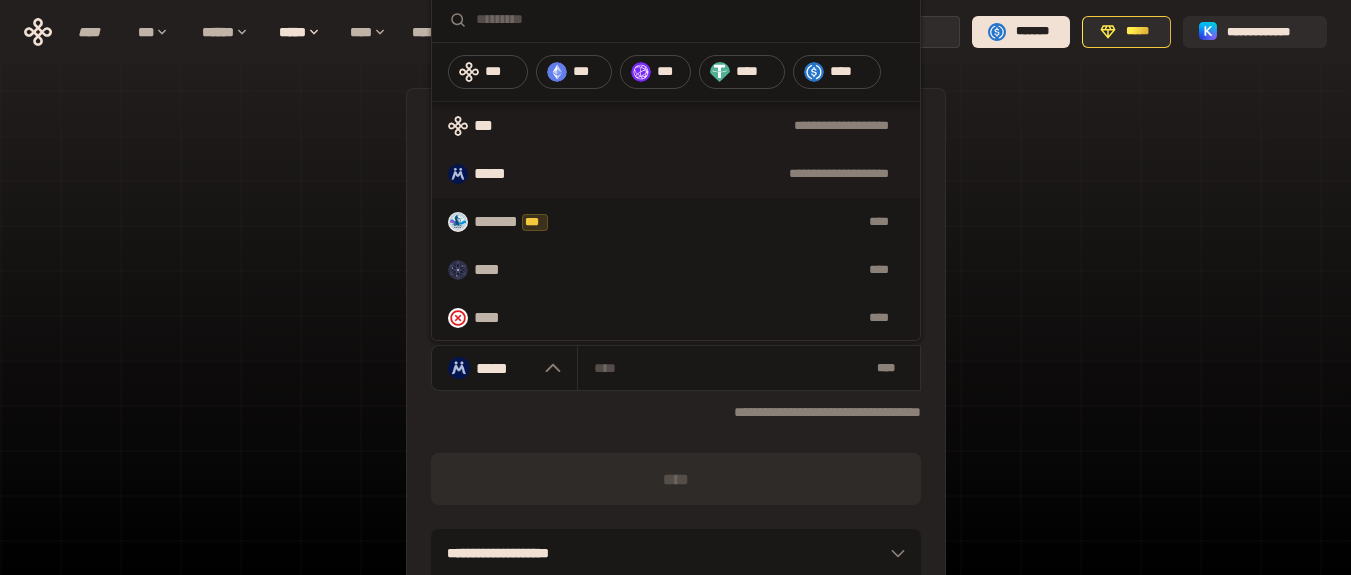 click on "**********" at bounding box center [711, 126] 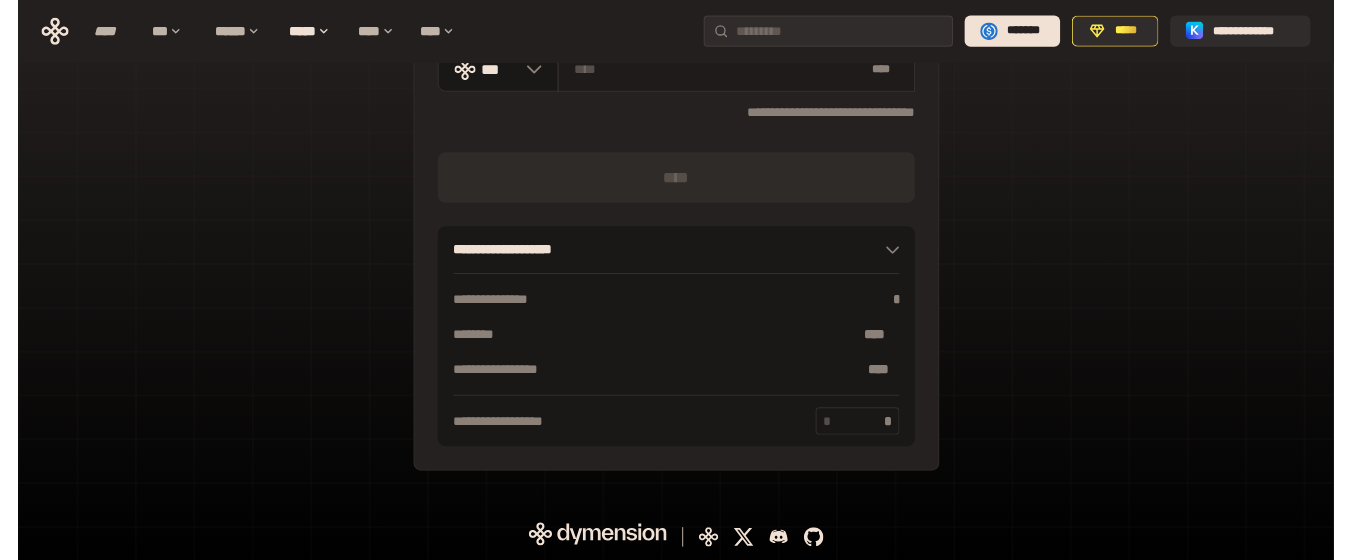 scroll, scrollTop: 0, scrollLeft: 0, axis: both 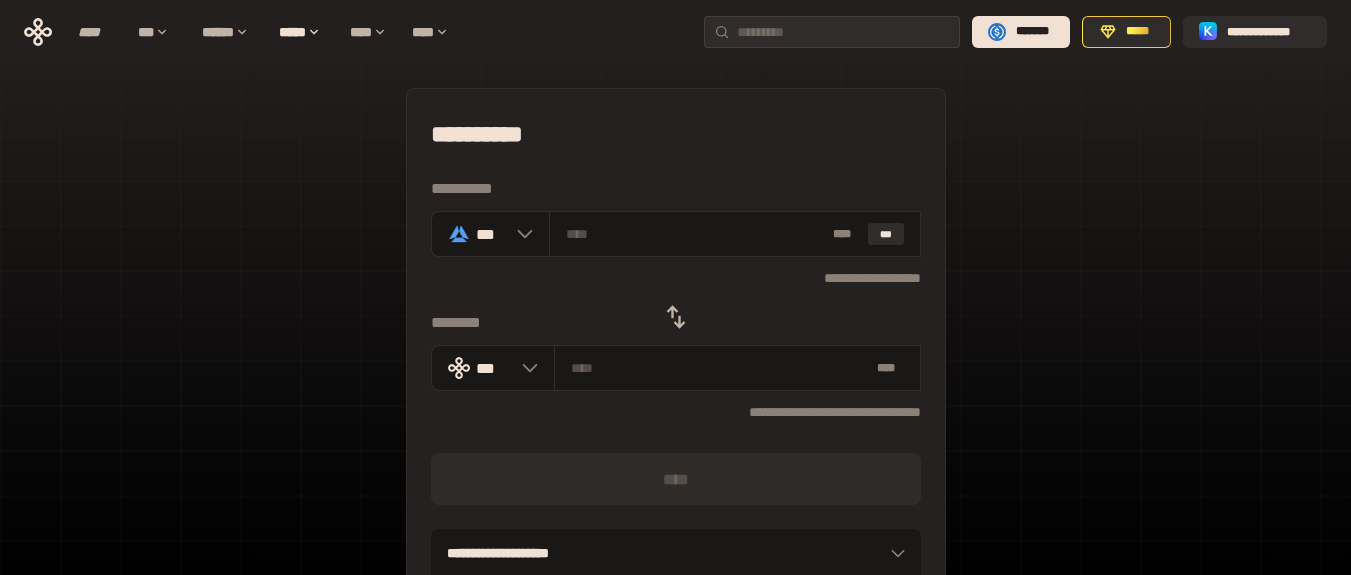 click on "**********" at bounding box center [675, 444] 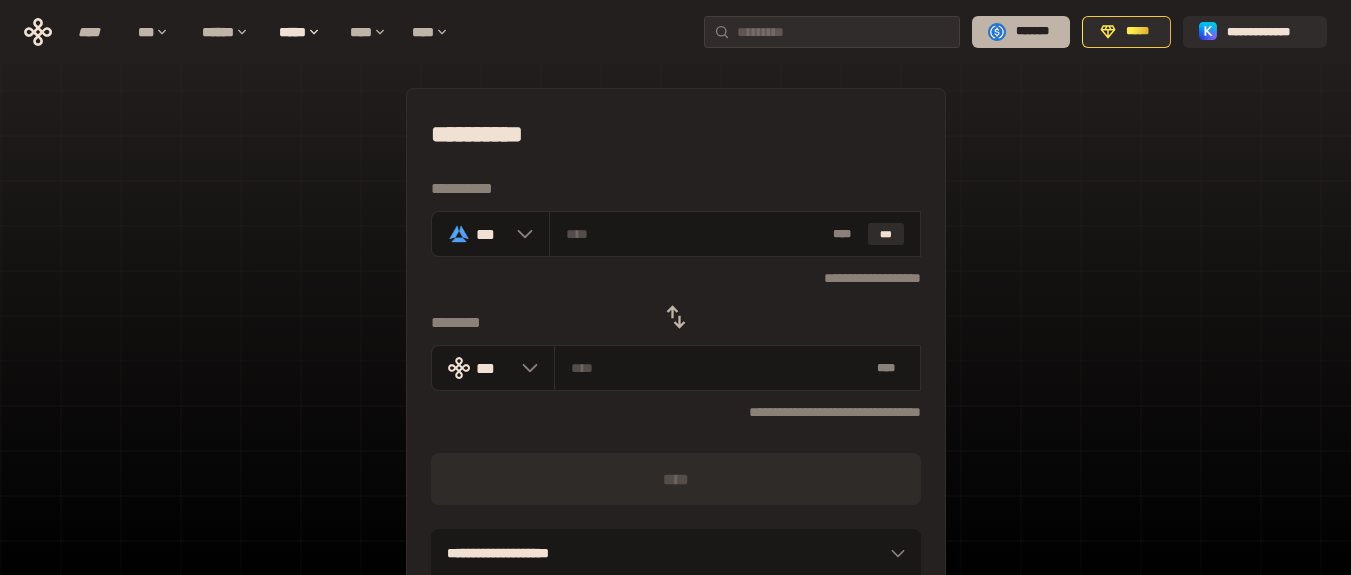 click on "*******" at bounding box center (1032, 32) 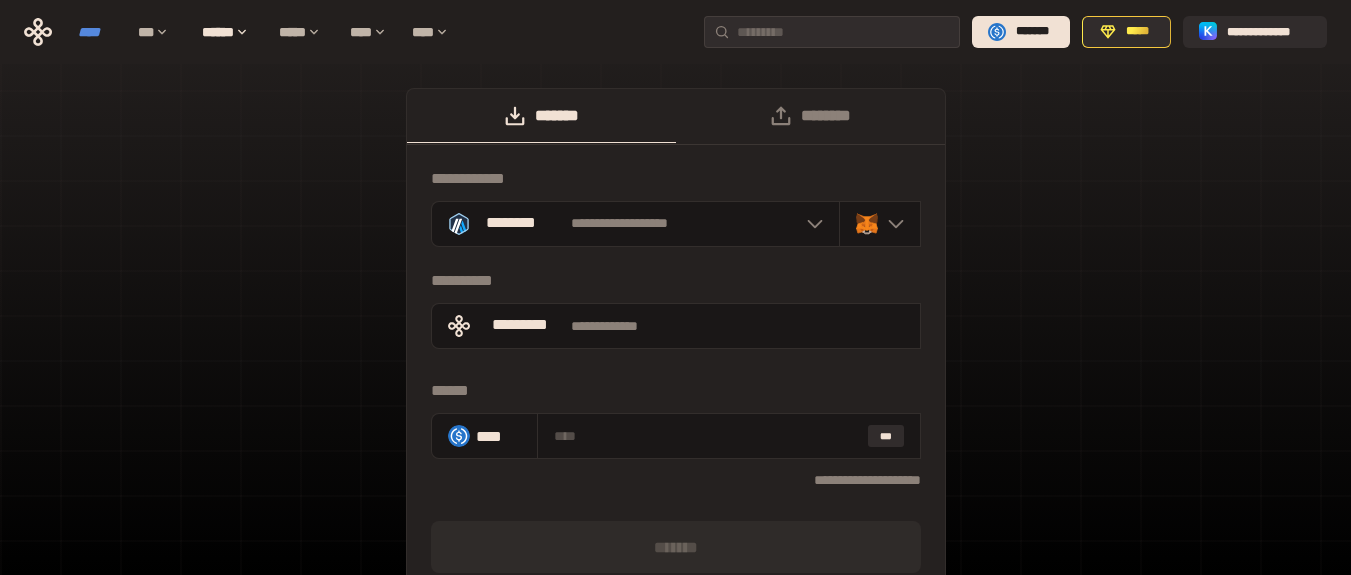 click on "****" at bounding box center (98, 32) 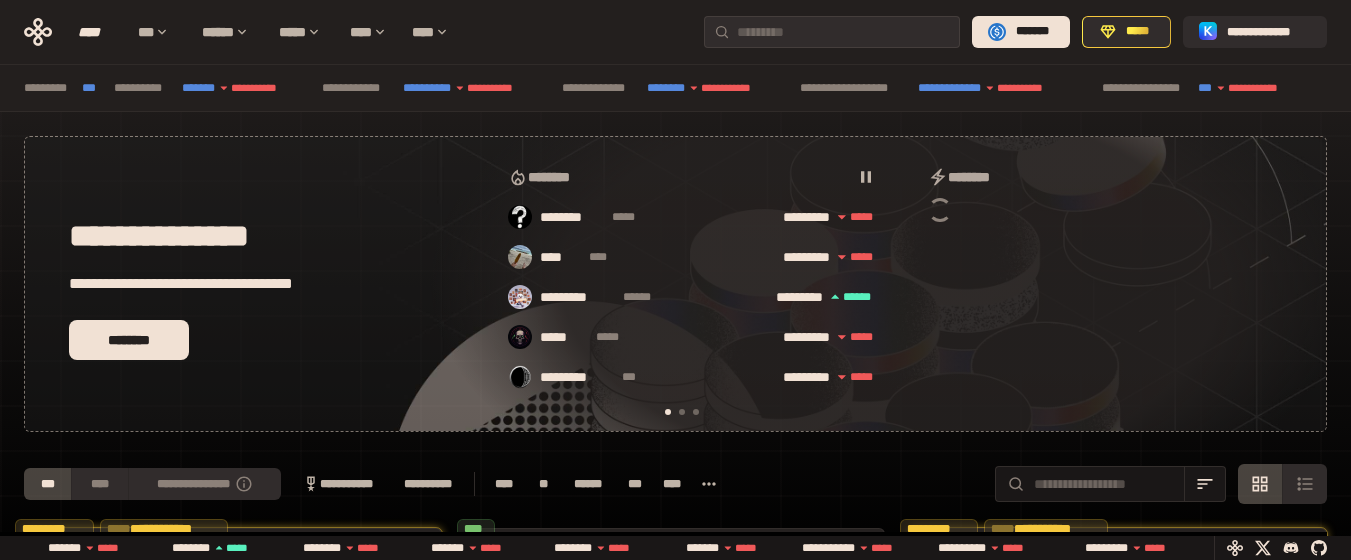 scroll, scrollTop: 0, scrollLeft: 16, axis: horizontal 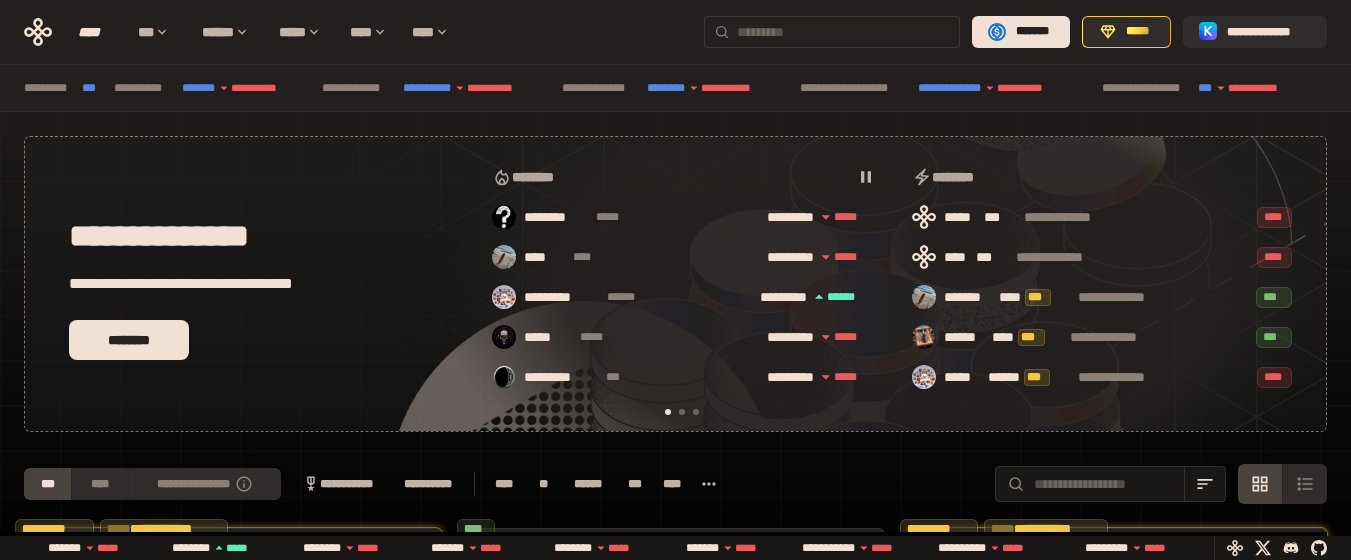 click at bounding box center (844, 32) 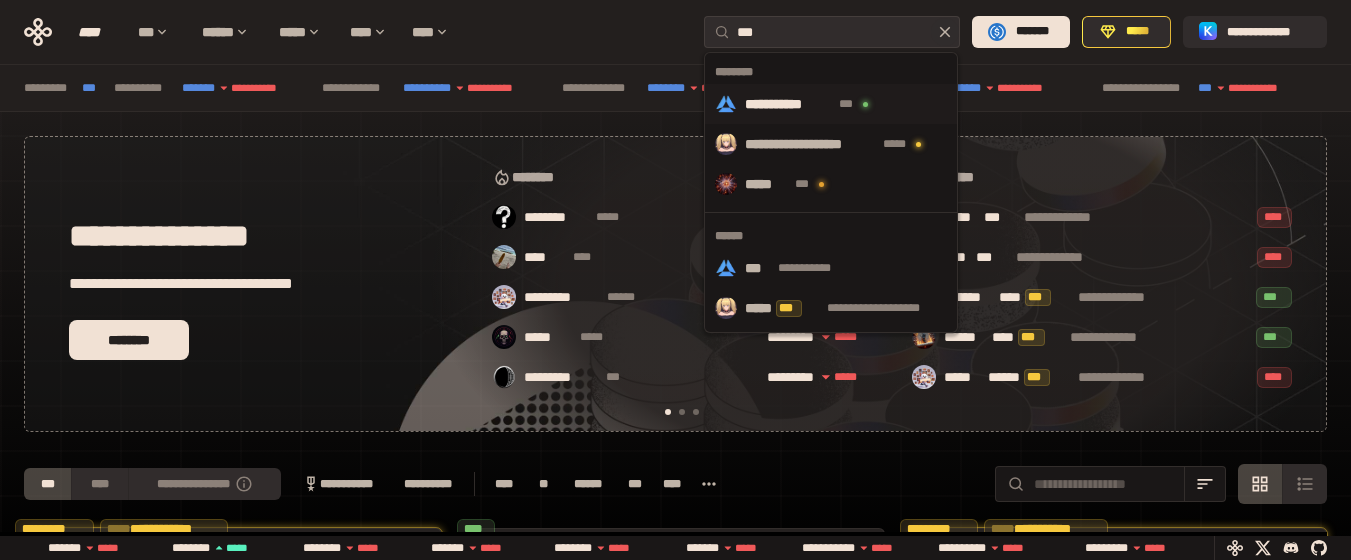 type on "***" 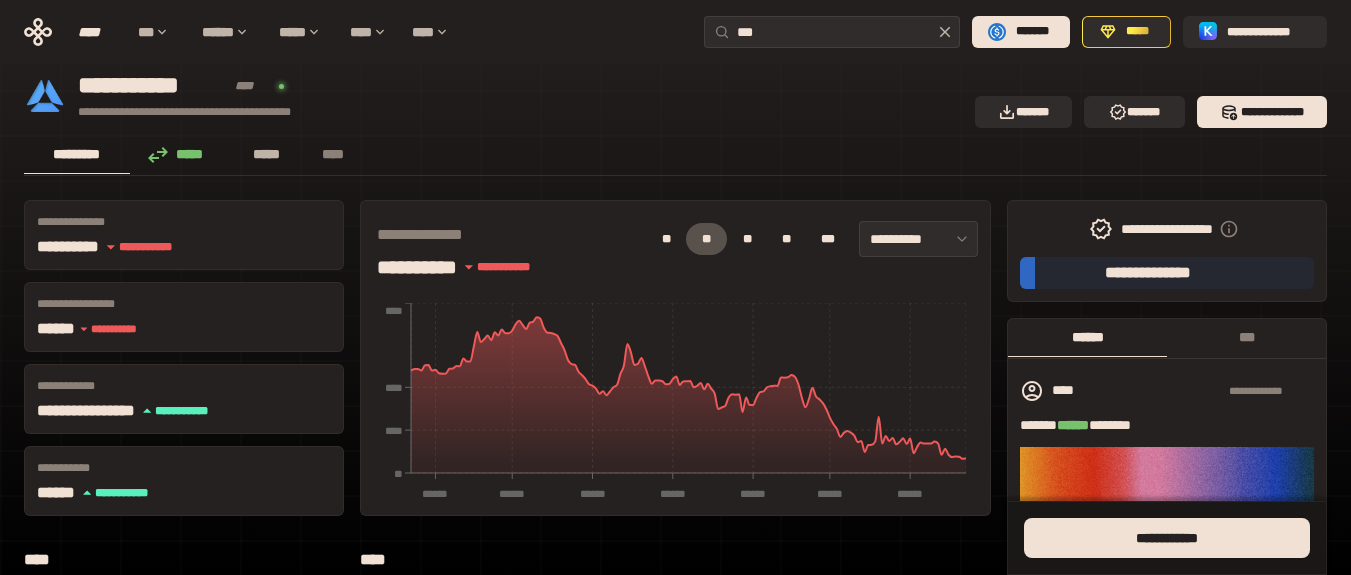 click on "*****" at bounding box center (267, 154) 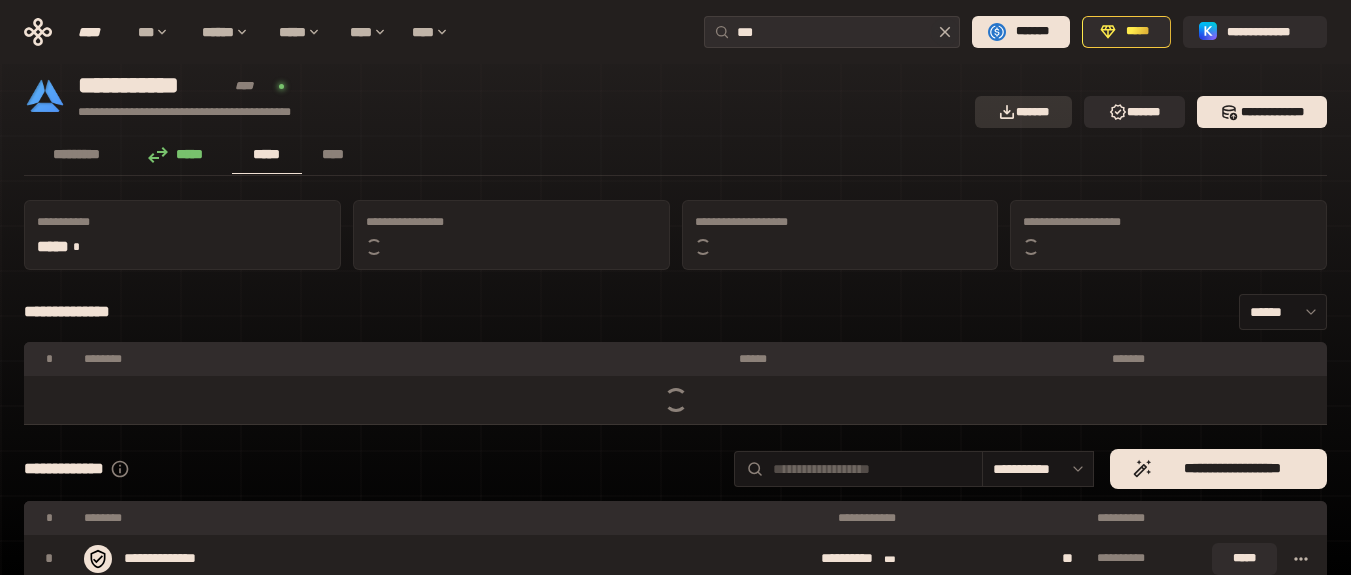 click on "*******" at bounding box center (1024, 112) 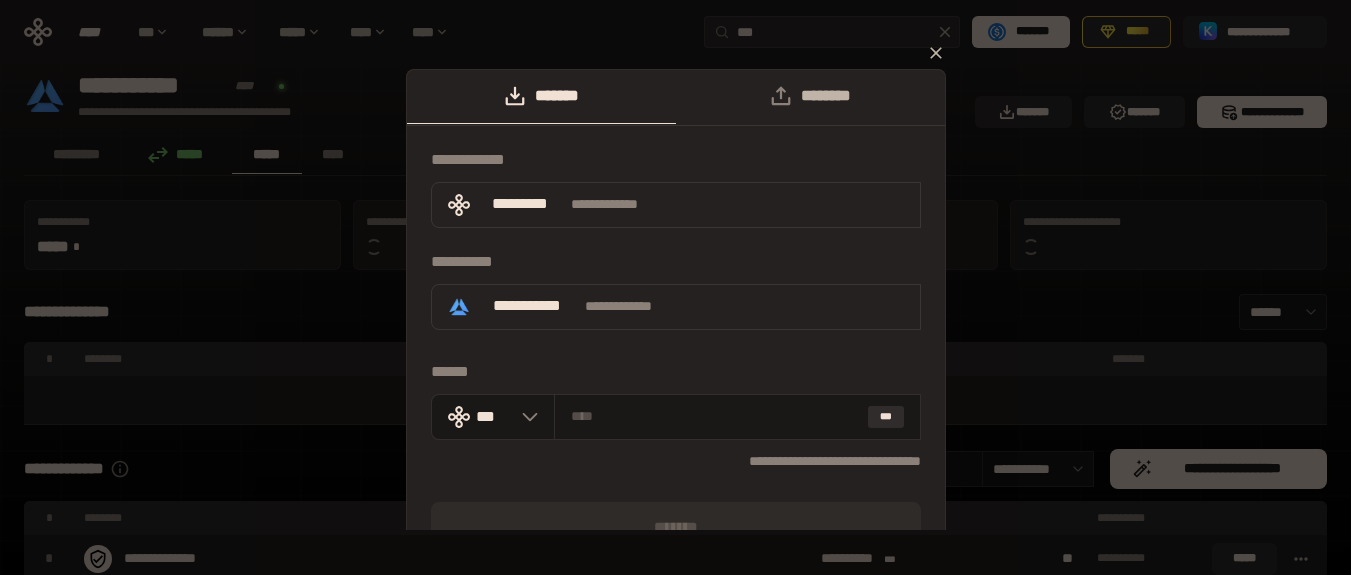 click on "********" at bounding box center (810, 96) 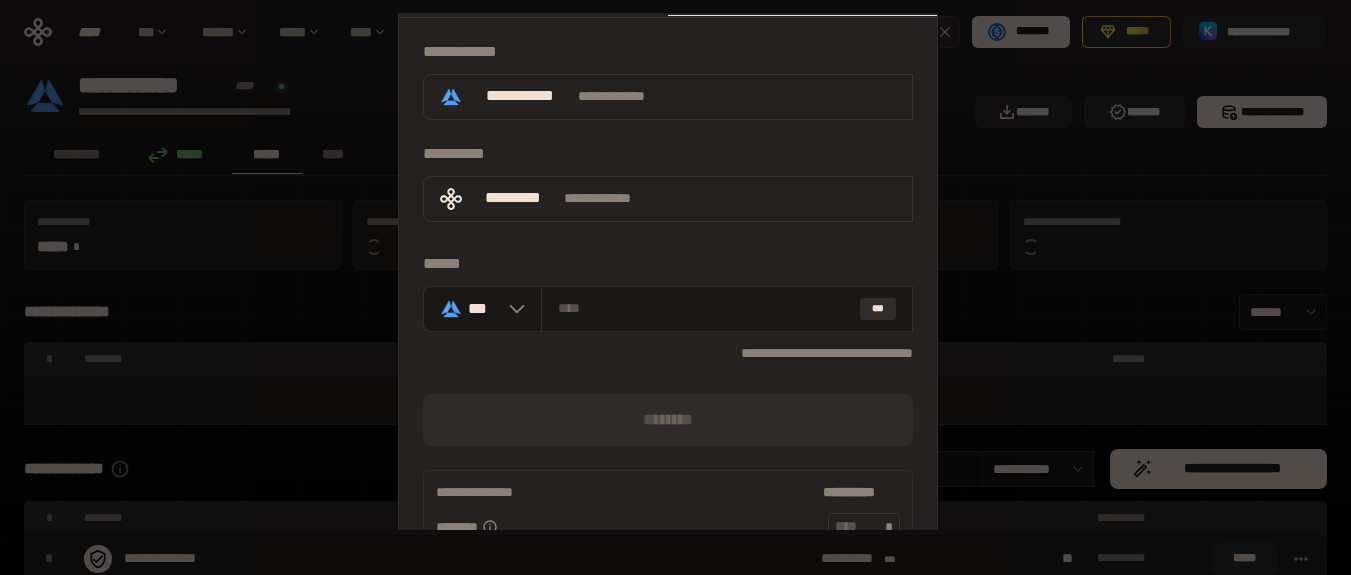 scroll, scrollTop: 0, scrollLeft: 0, axis: both 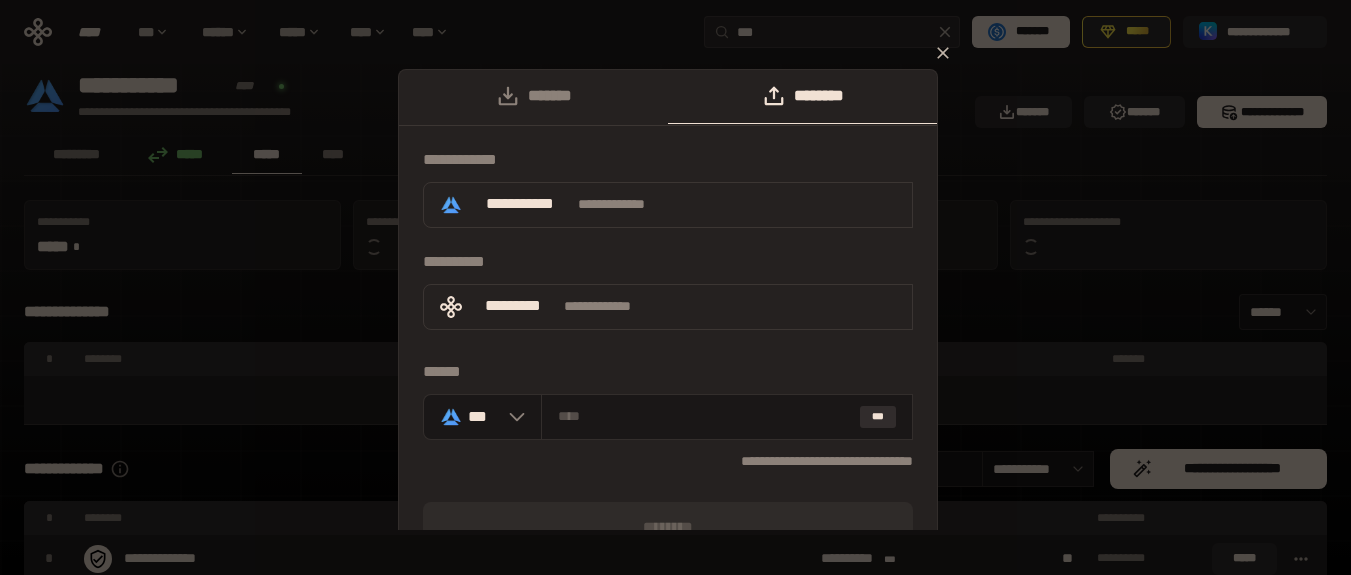 click on "[FIRST] [LAST] [EMAIL] [PHONE] [ADDRESS] [CITY] [STATE] [ZIP] [COUNTRY] [DATE] [TIME] [NUMBER] [BRAND] [PRODUCT] [PRICE] [CURRENCY] [NUMBER] [BRAND] [PRODUCT] [PRICE] [CURRENCY] [NUMBER]" at bounding box center [675, 287] 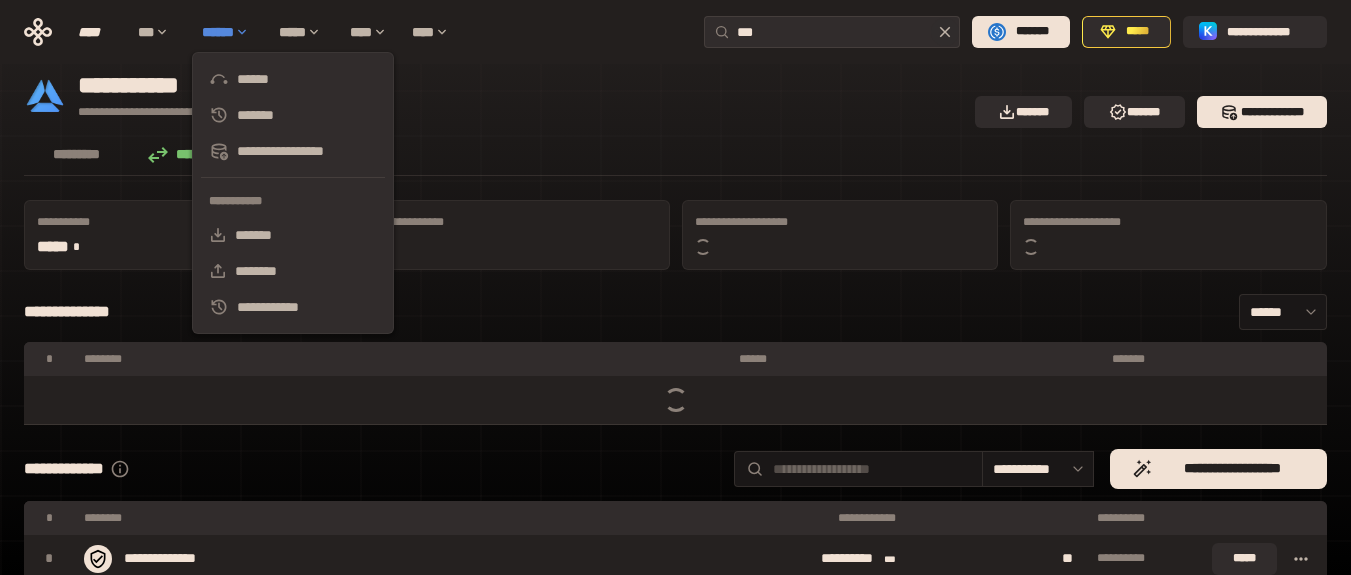 click on "******" at bounding box center [230, 32] 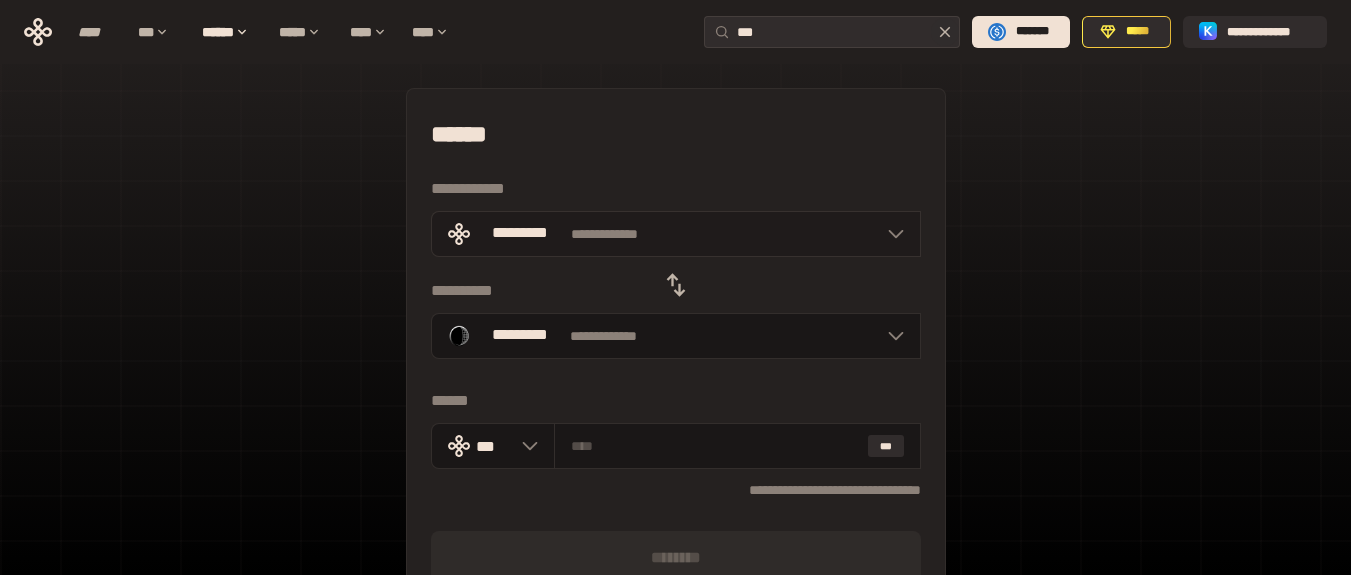 click at bounding box center [891, 234] 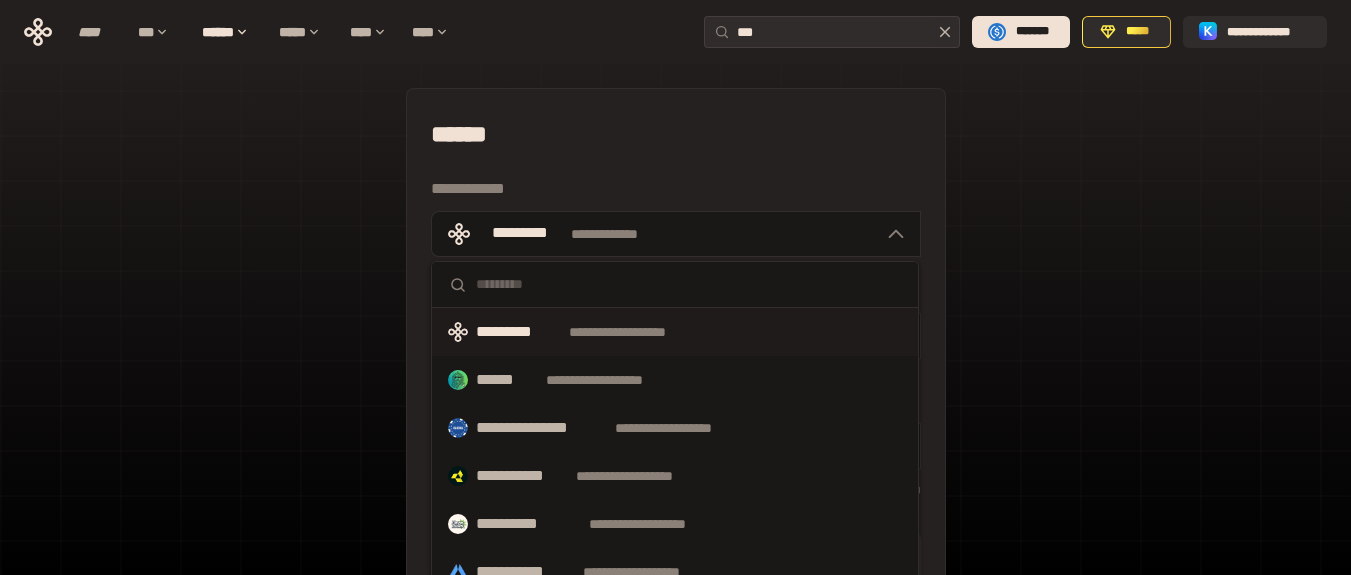 click at bounding box center (675, 285) 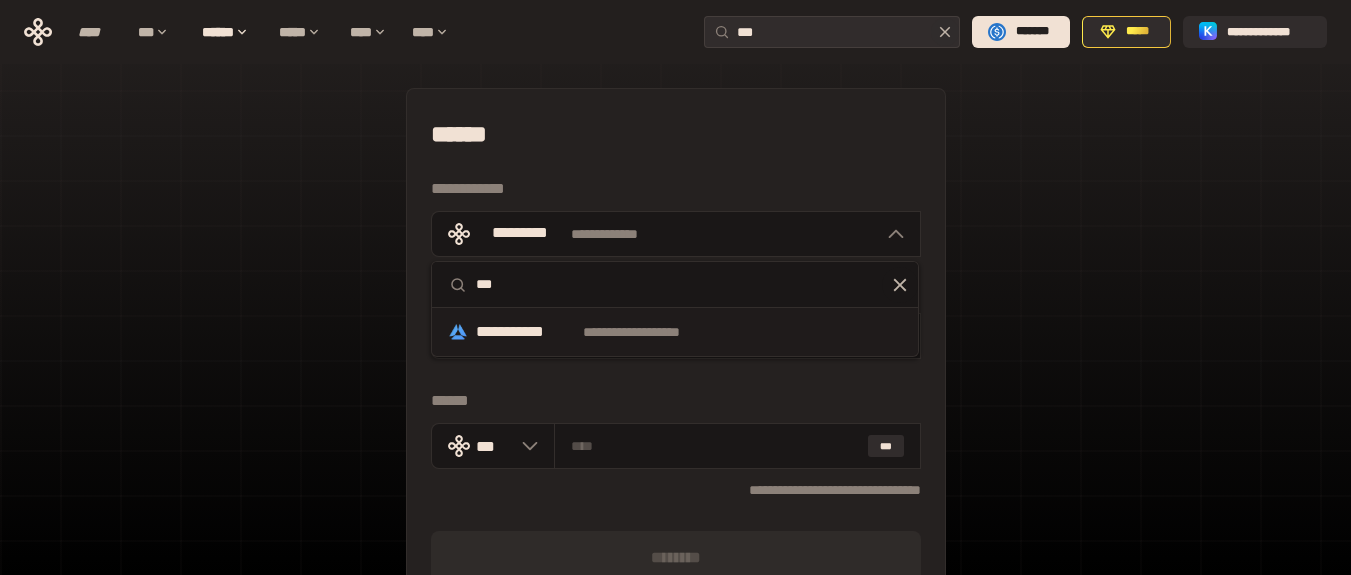 type on "***" 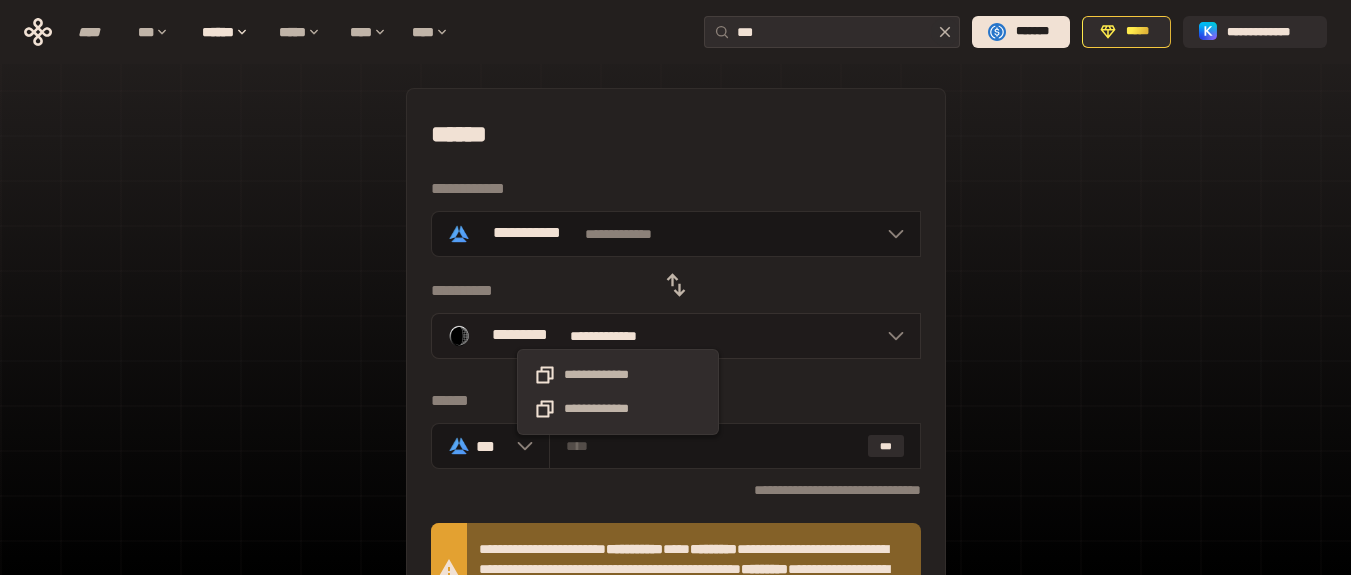 click on "**********" at bounding box center (618, 336) 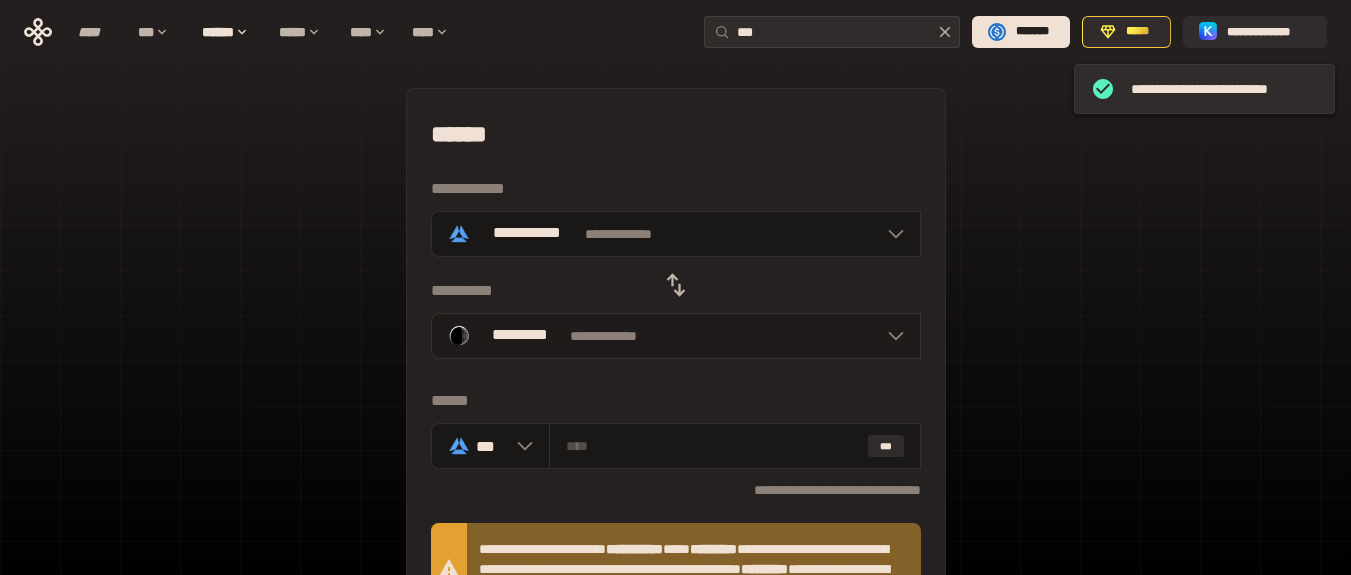 click on "**********" at bounding box center (676, 336) 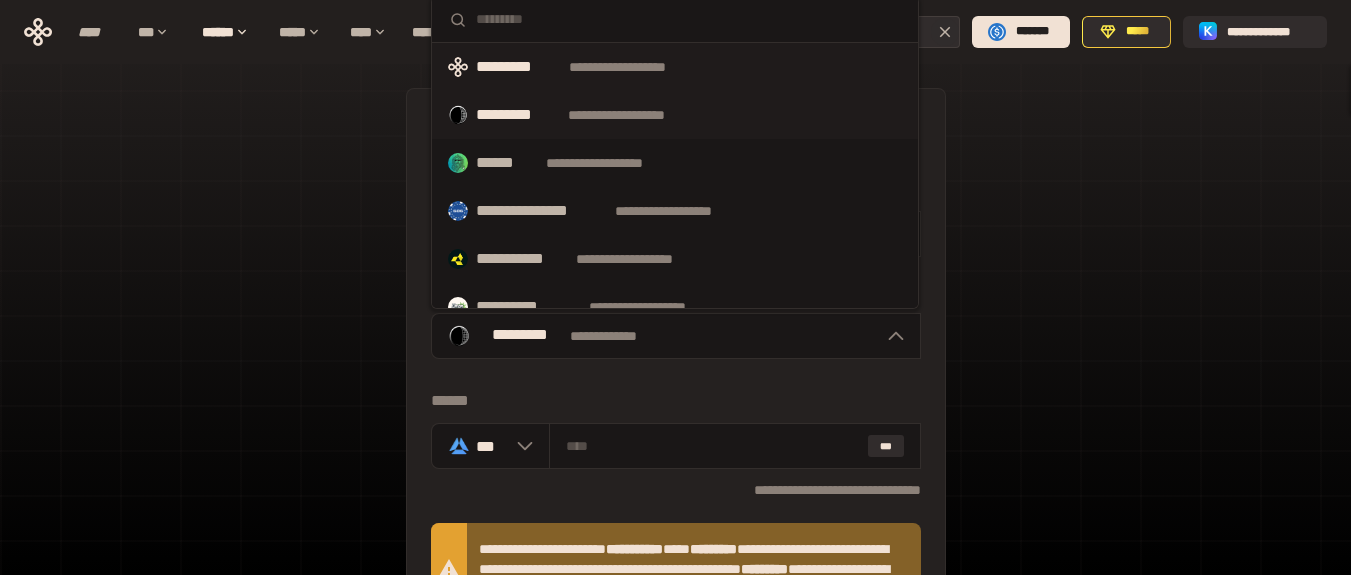 click on "**********" at bounding box center [636, 67] 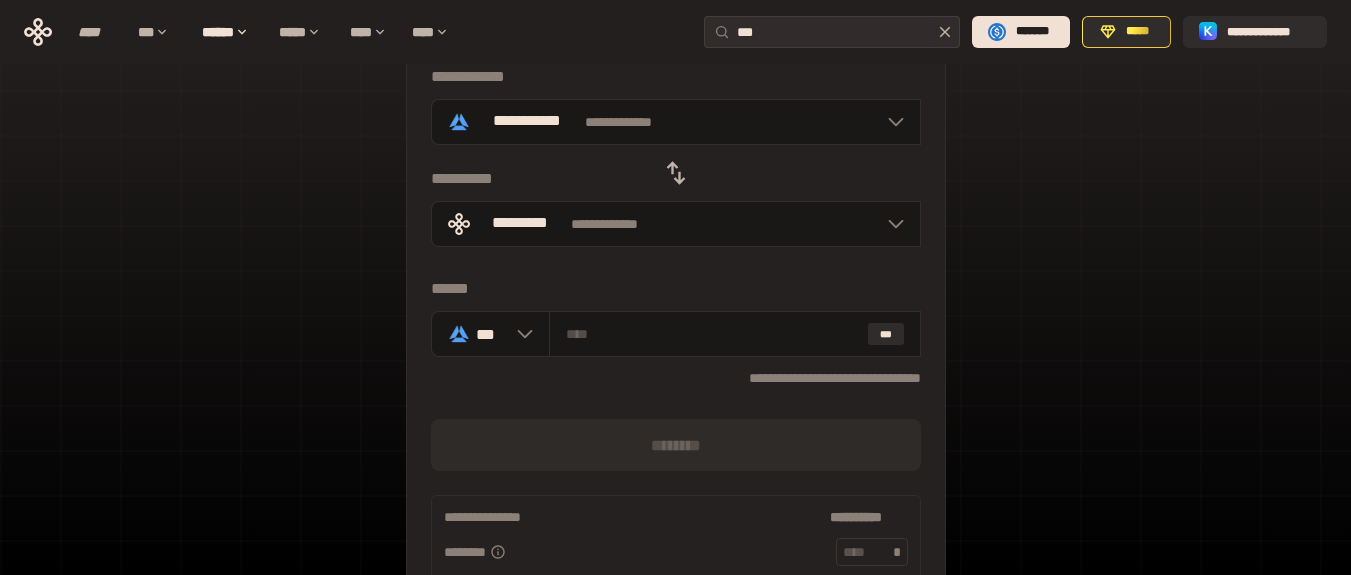scroll, scrollTop: 179, scrollLeft: 0, axis: vertical 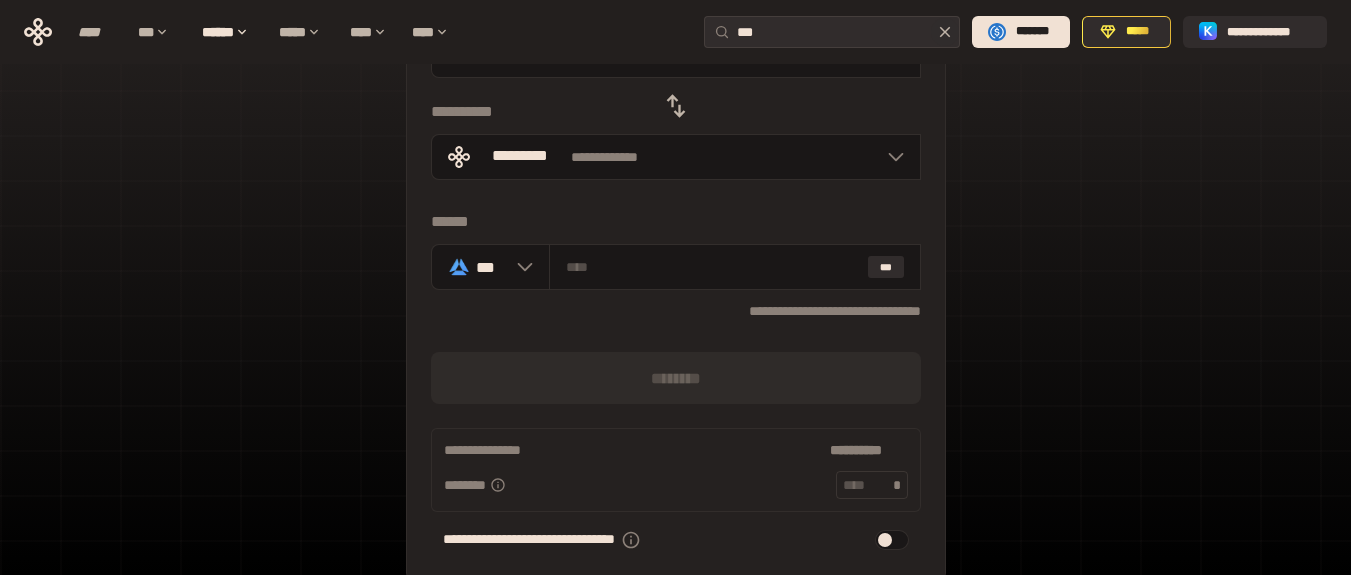 click on "[FIRST] [LAST] [EMAIL] [PHONE] [ADDRESS] [CITY] [STATE] [ZIP] [COUNTRY] [DATE] [TIME] [NUMBER] [BRAND] [PRODUCT] [PRICE] [CURRENCY] [NUMBER] [BRAND] [PRODUCT] [PRICE] [CURRENCY] [NUMBER] [DATE] [TIME] [NUMBER] [NUMBER] [NUMBER]" at bounding box center [675, 308] 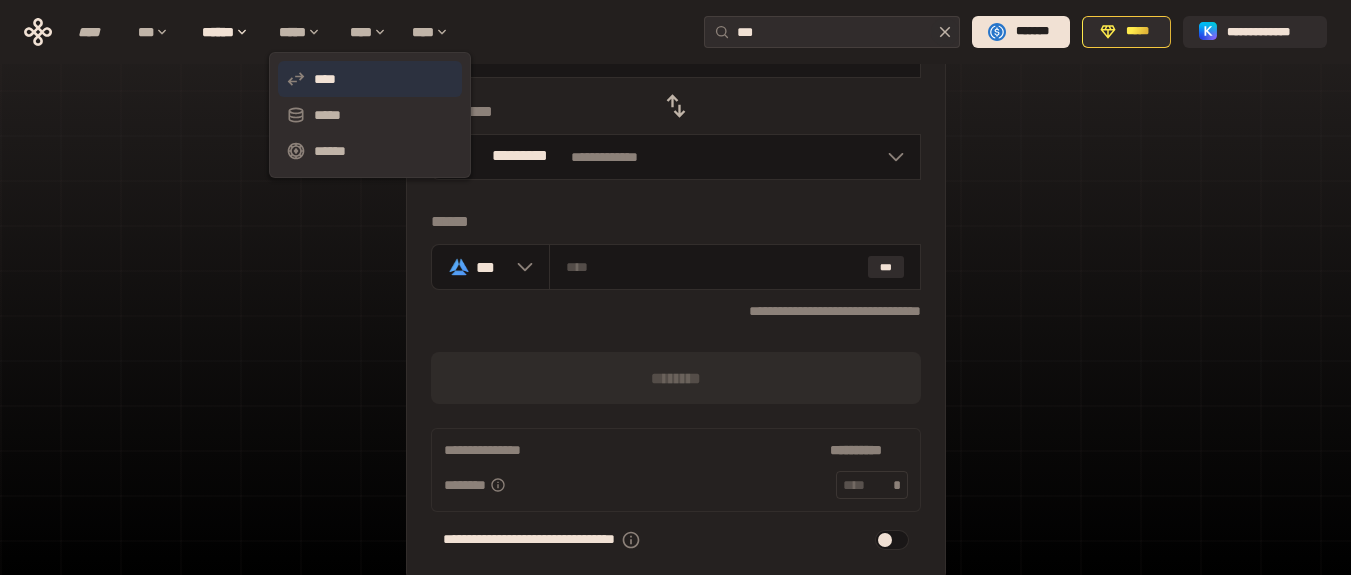 click on "****" at bounding box center [370, 79] 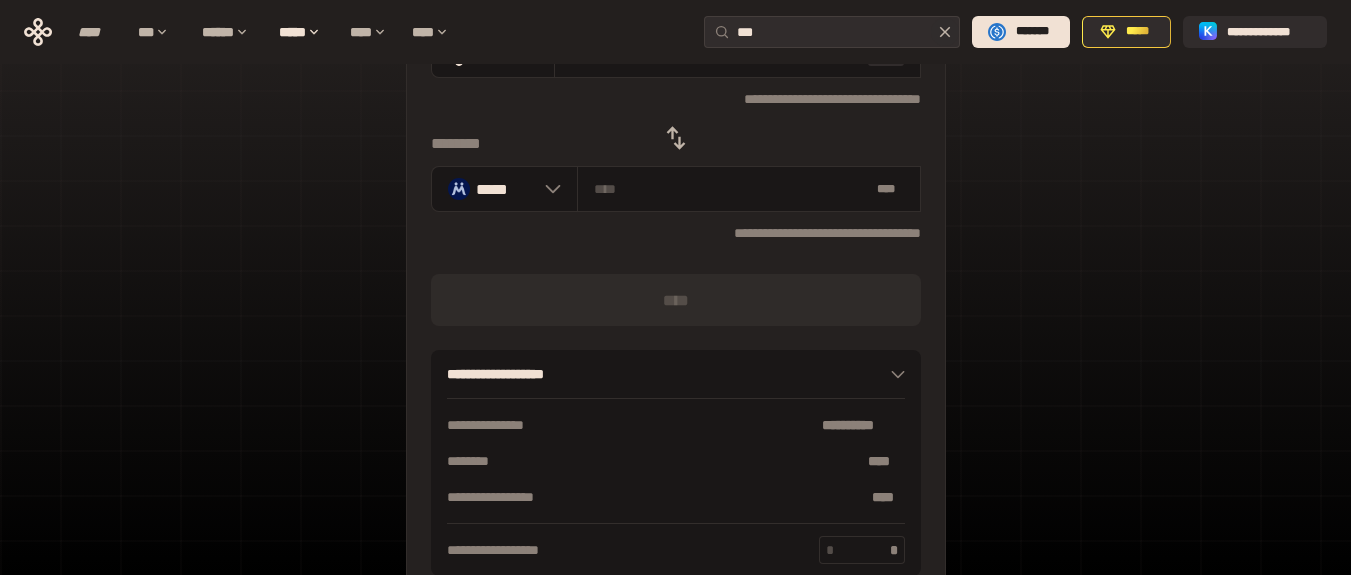 scroll, scrollTop: 0, scrollLeft: 0, axis: both 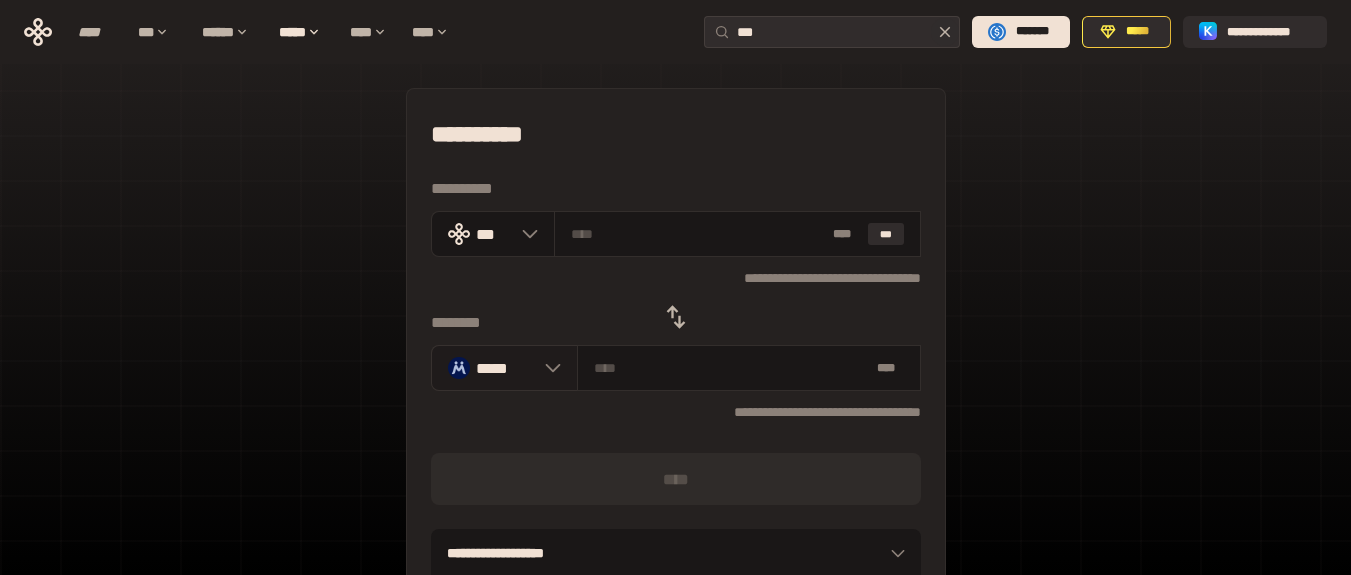 click on "*****" at bounding box center [504, 368] 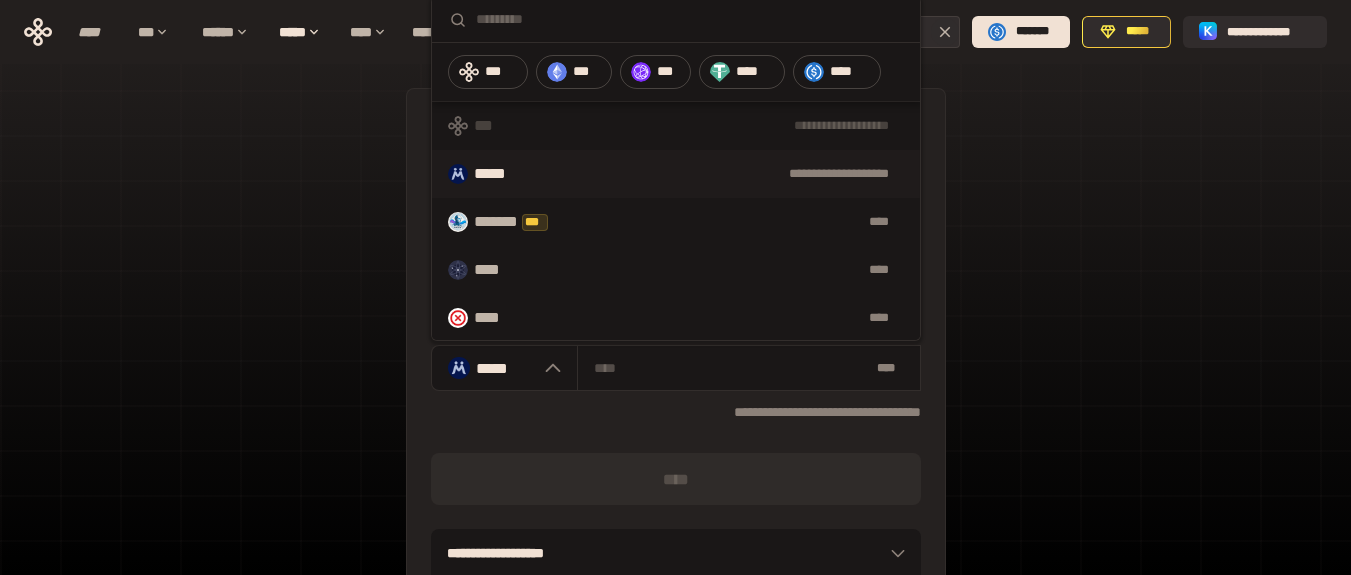click at bounding box center (690, 19) 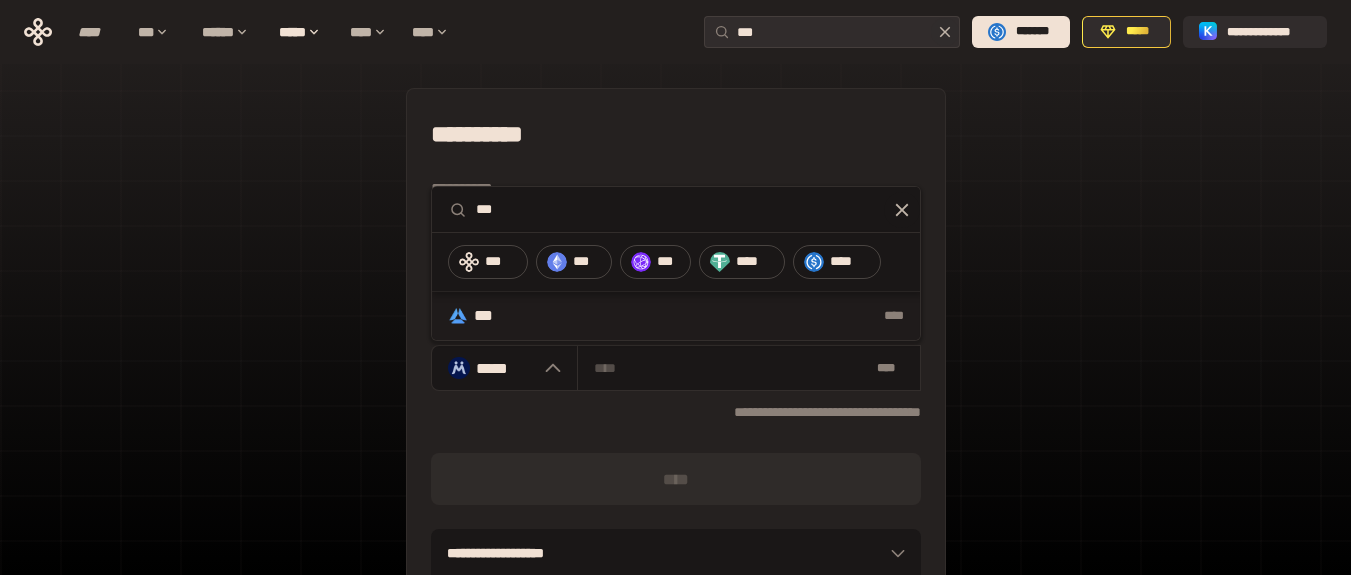 type on "***" 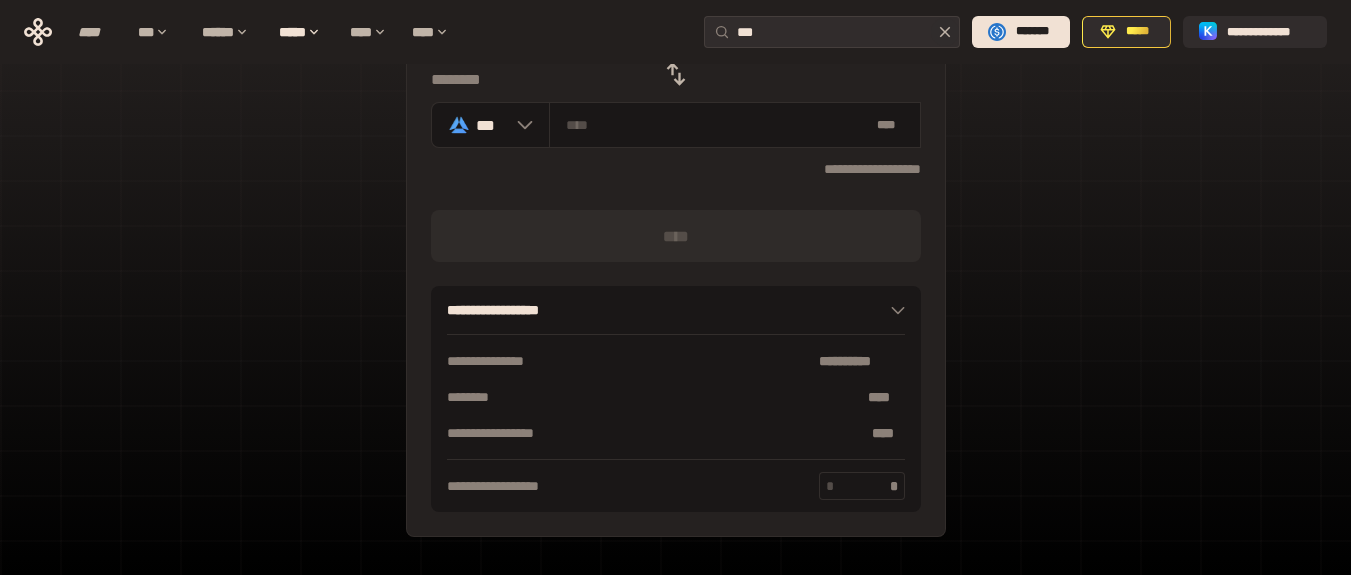 scroll, scrollTop: 246, scrollLeft: 0, axis: vertical 